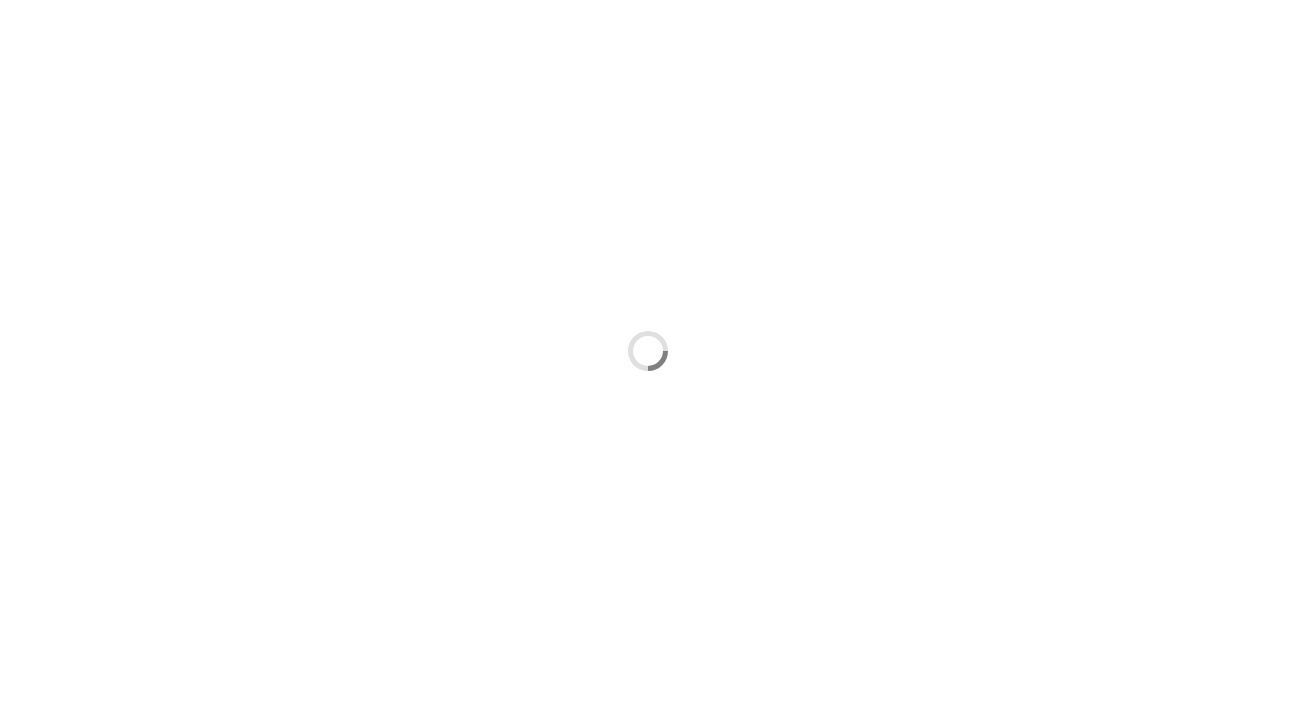 scroll, scrollTop: 0, scrollLeft: 0, axis: both 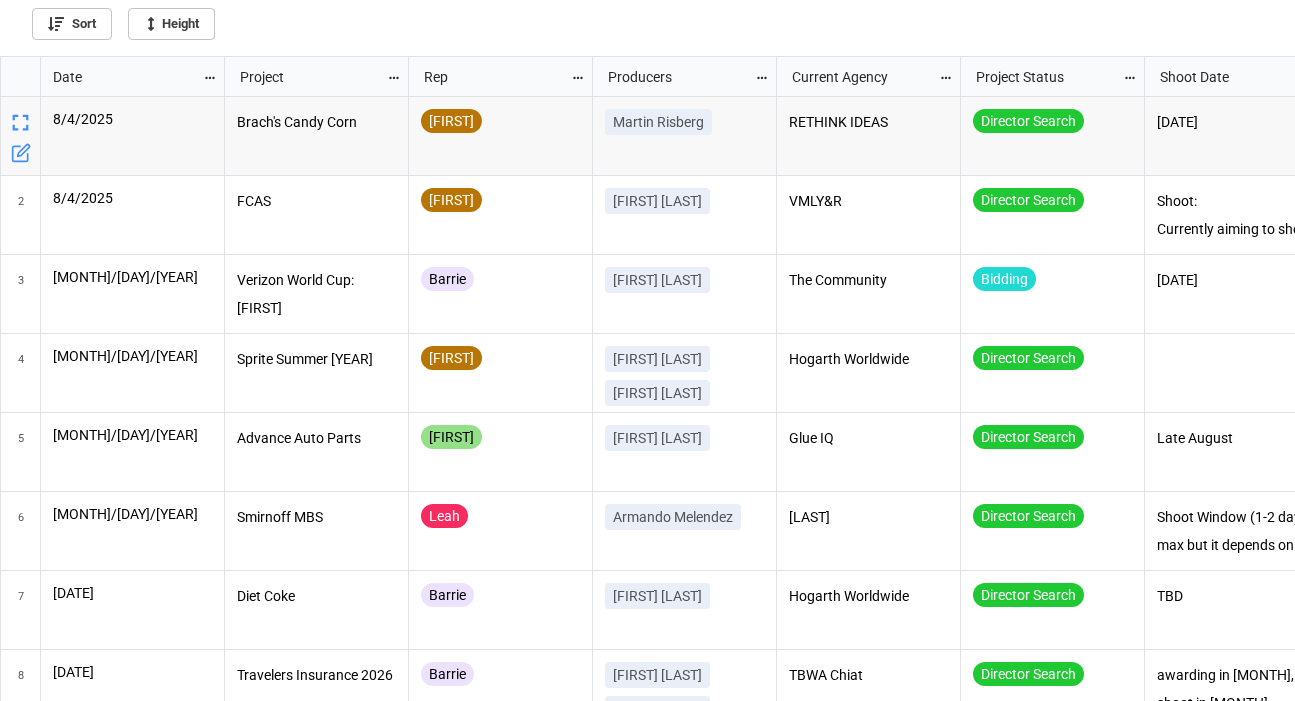 click 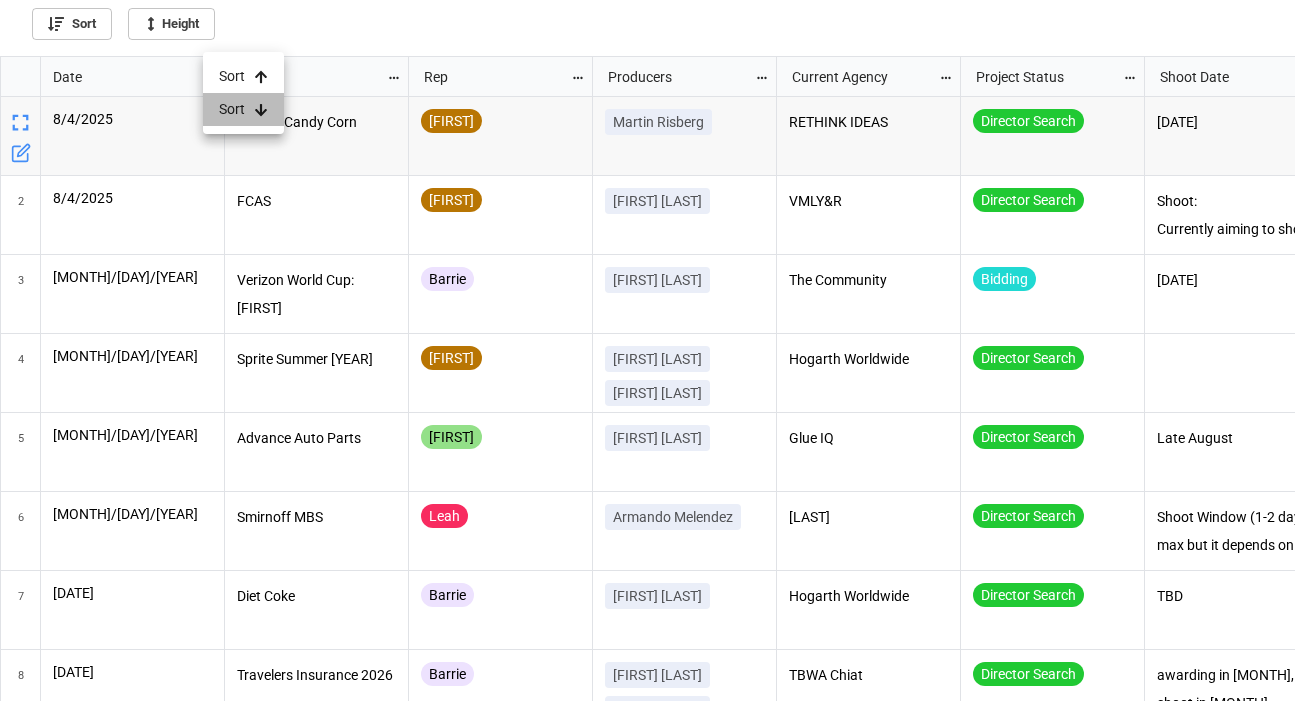 click on "Sort" at bounding box center (243, 109) 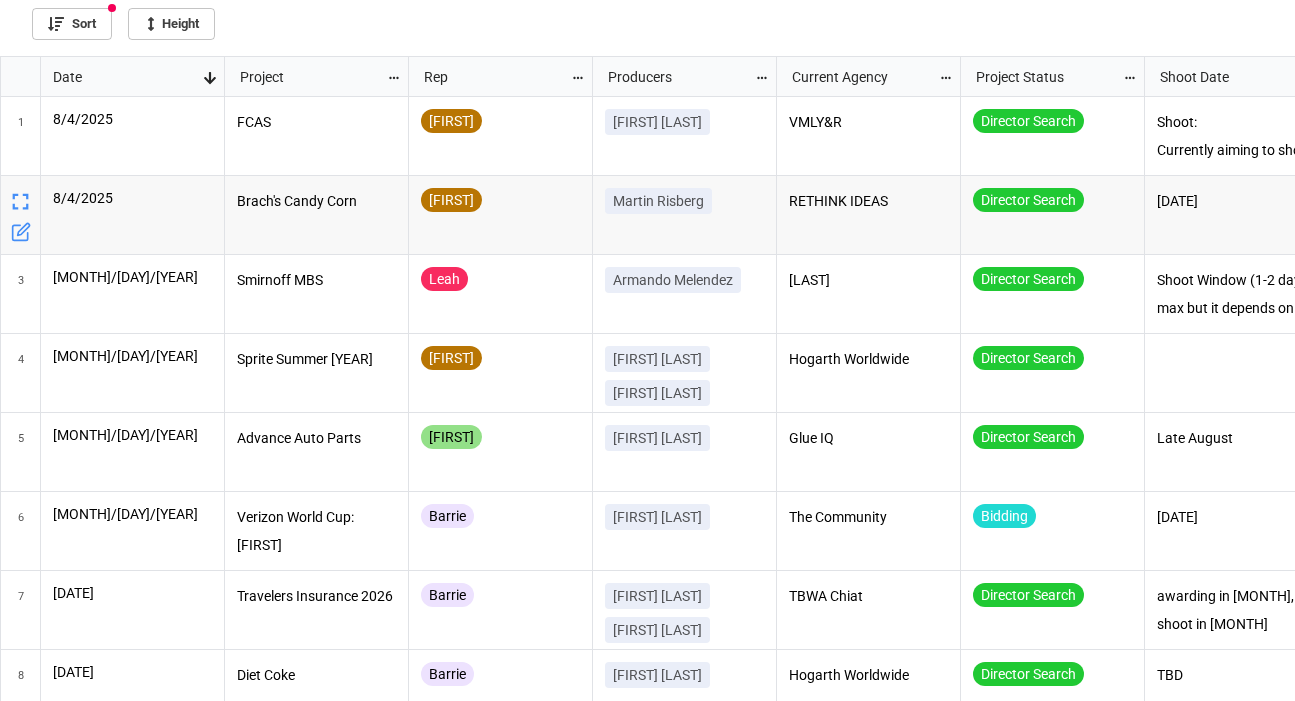 scroll, scrollTop: 8, scrollLeft: 0, axis: vertical 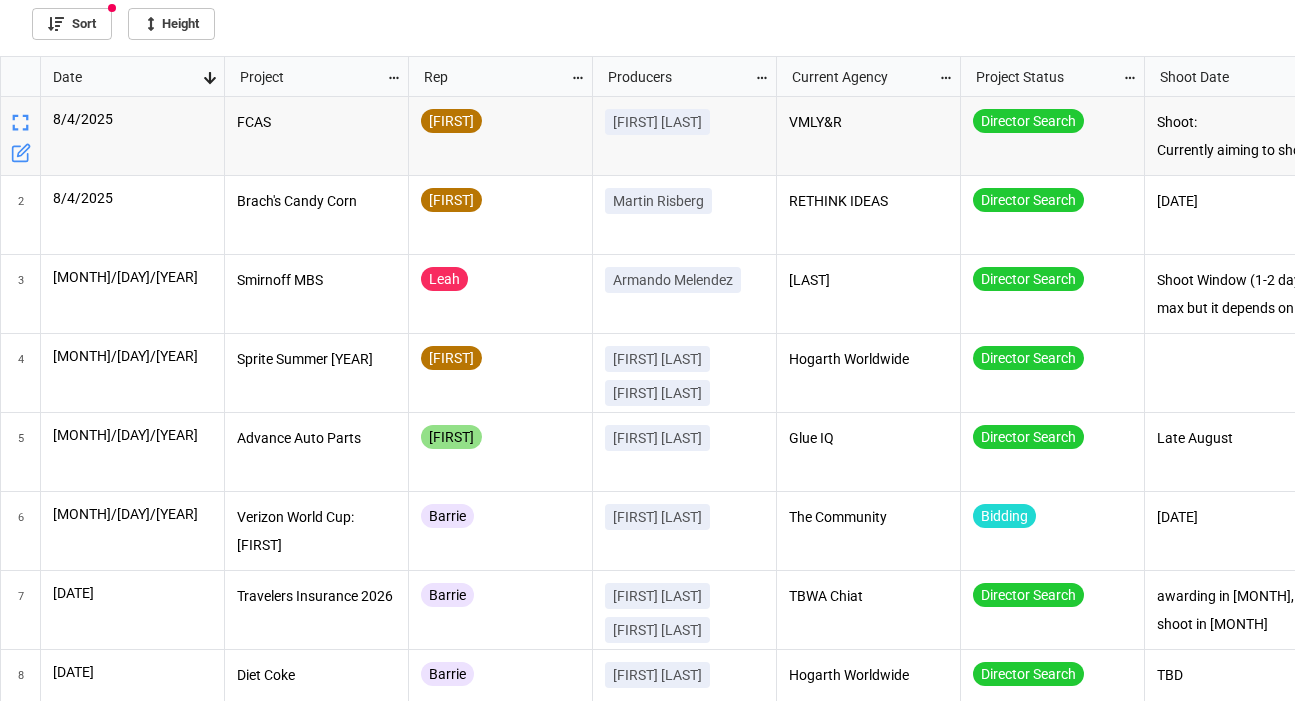 click at bounding box center [210, 77] 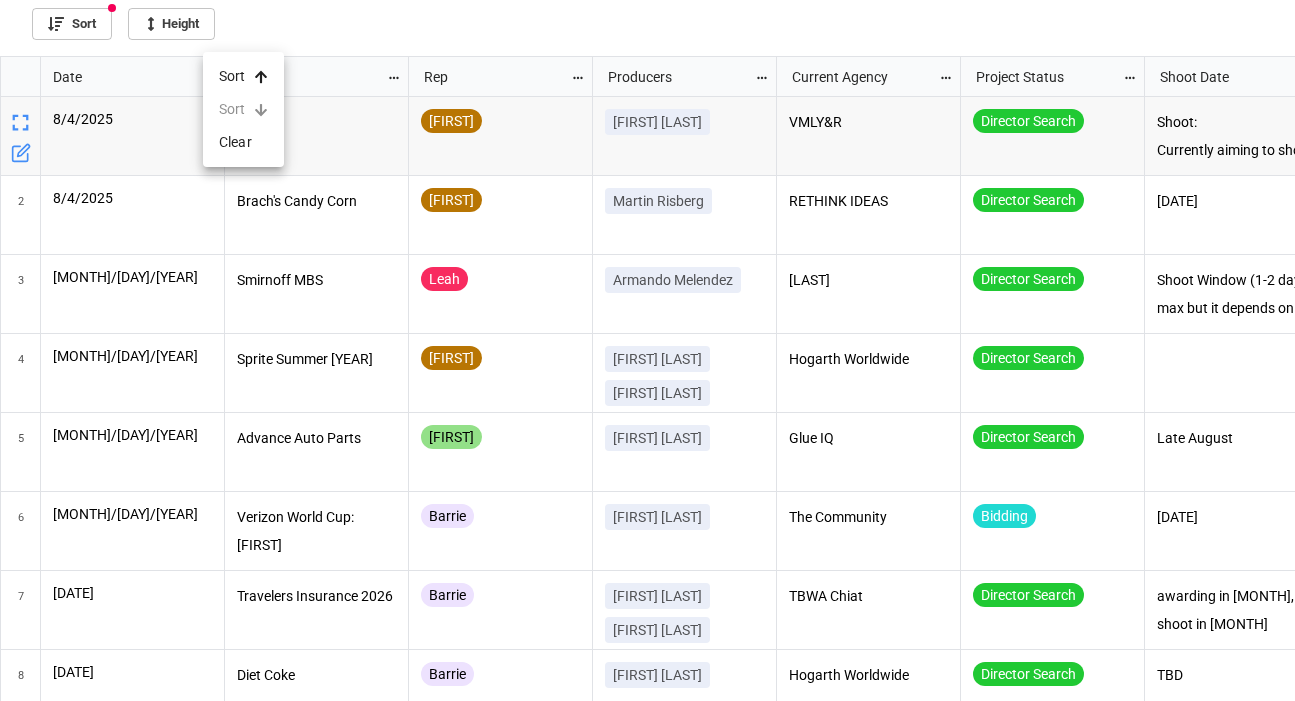 click on "Sort Sort Clear" at bounding box center [243, 109] 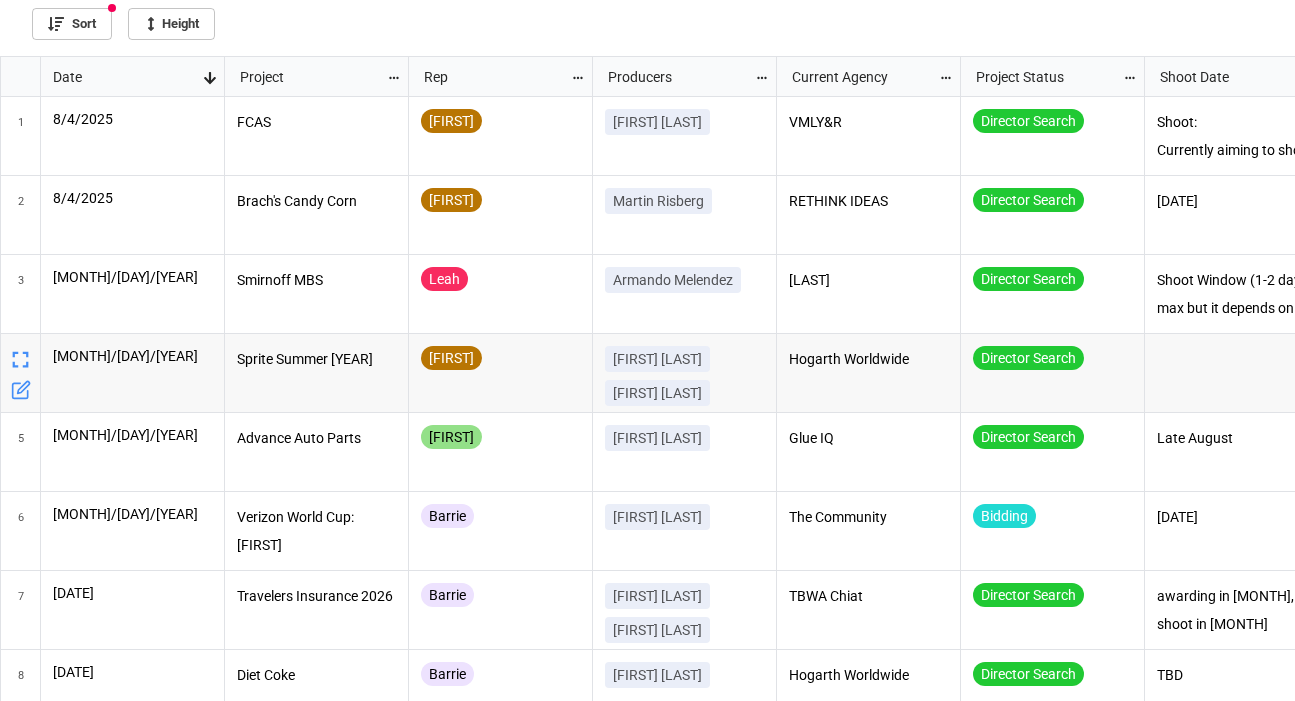 scroll, scrollTop: 163, scrollLeft: 0, axis: vertical 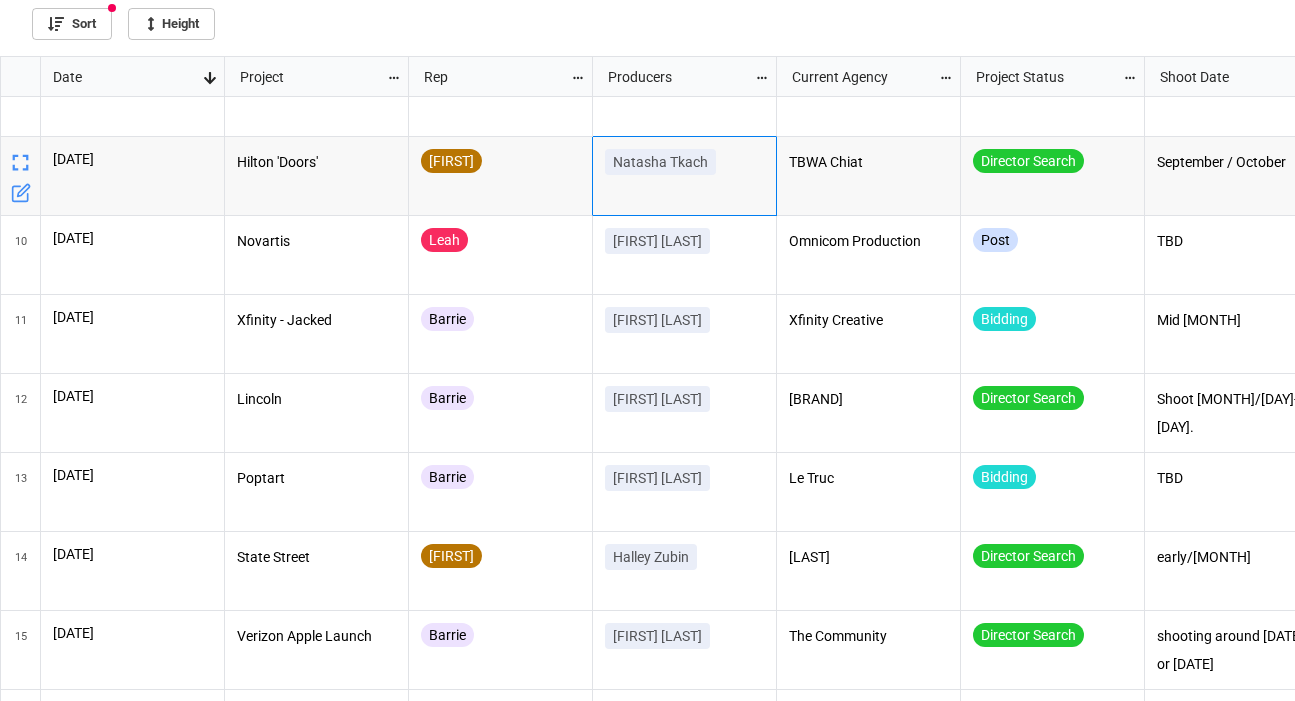 click on "Natasha Tkach" at bounding box center (685, 176) 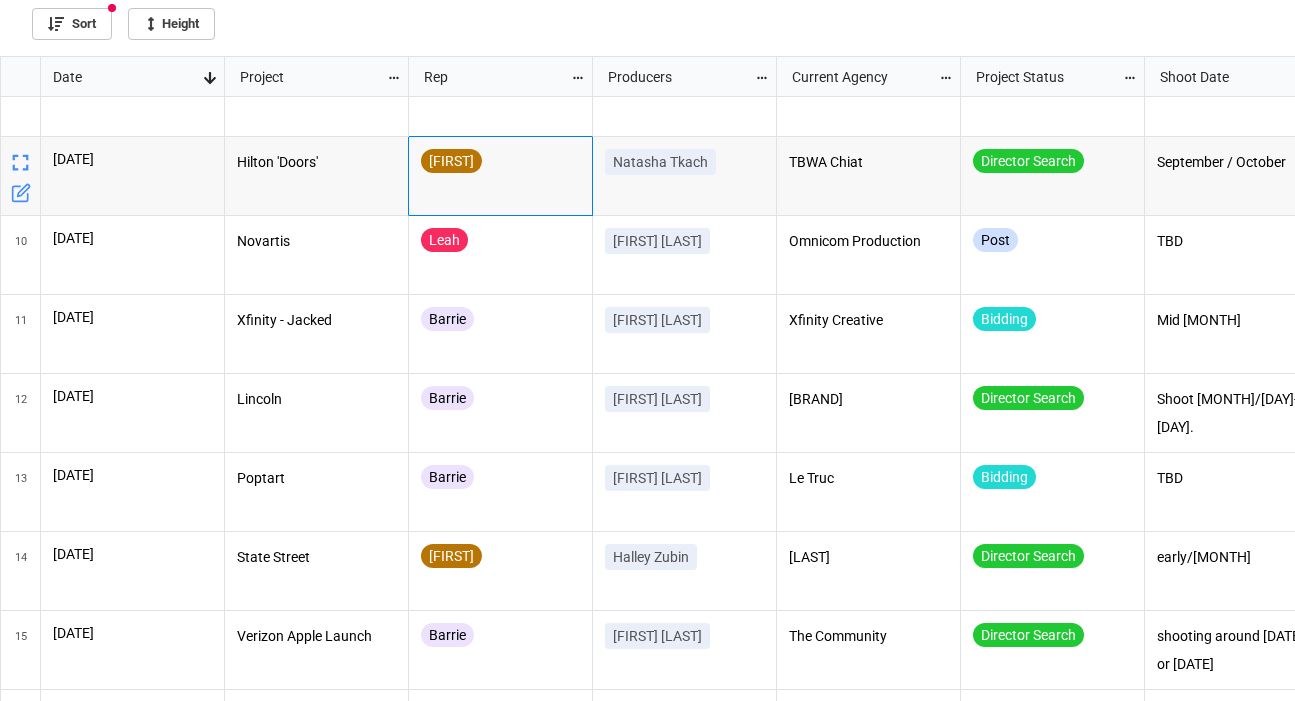 click on "Hilton 'Doors'" at bounding box center [317, 176] 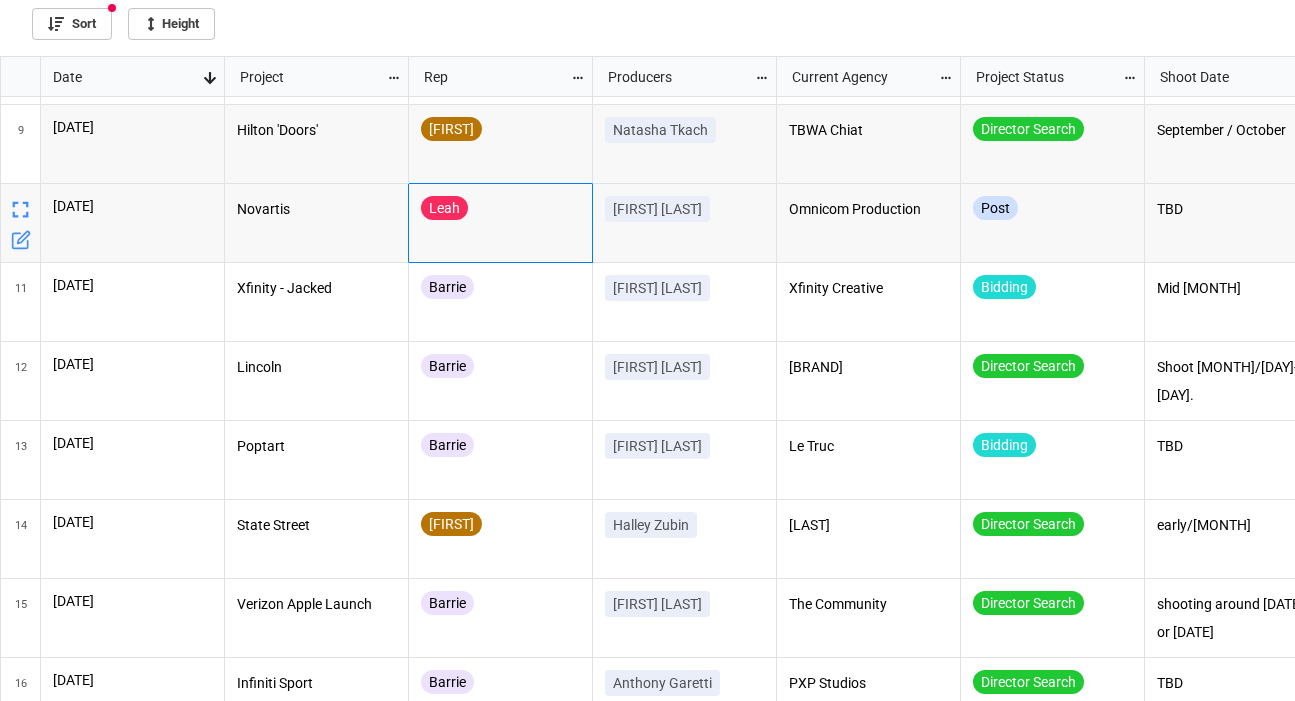 click on "Leah" at bounding box center (500, 223) 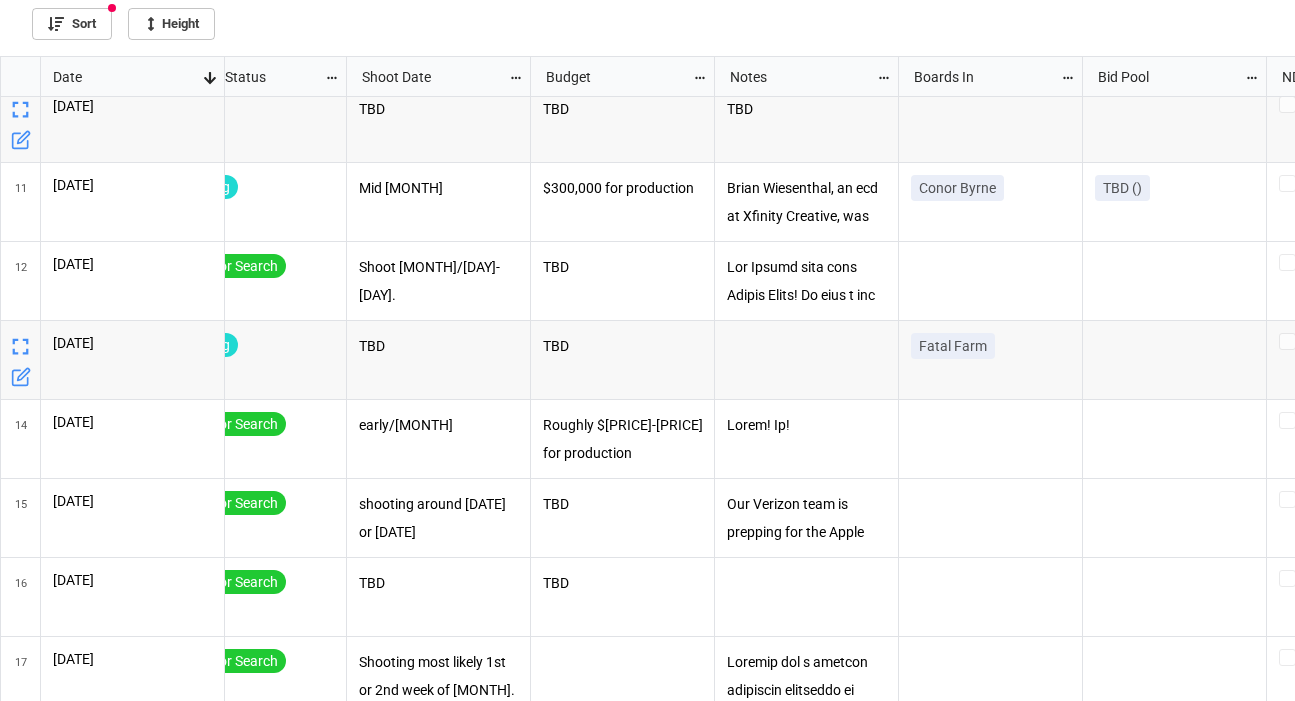 scroll, scrollTop: 725, scrollLeft: 198, axis: both 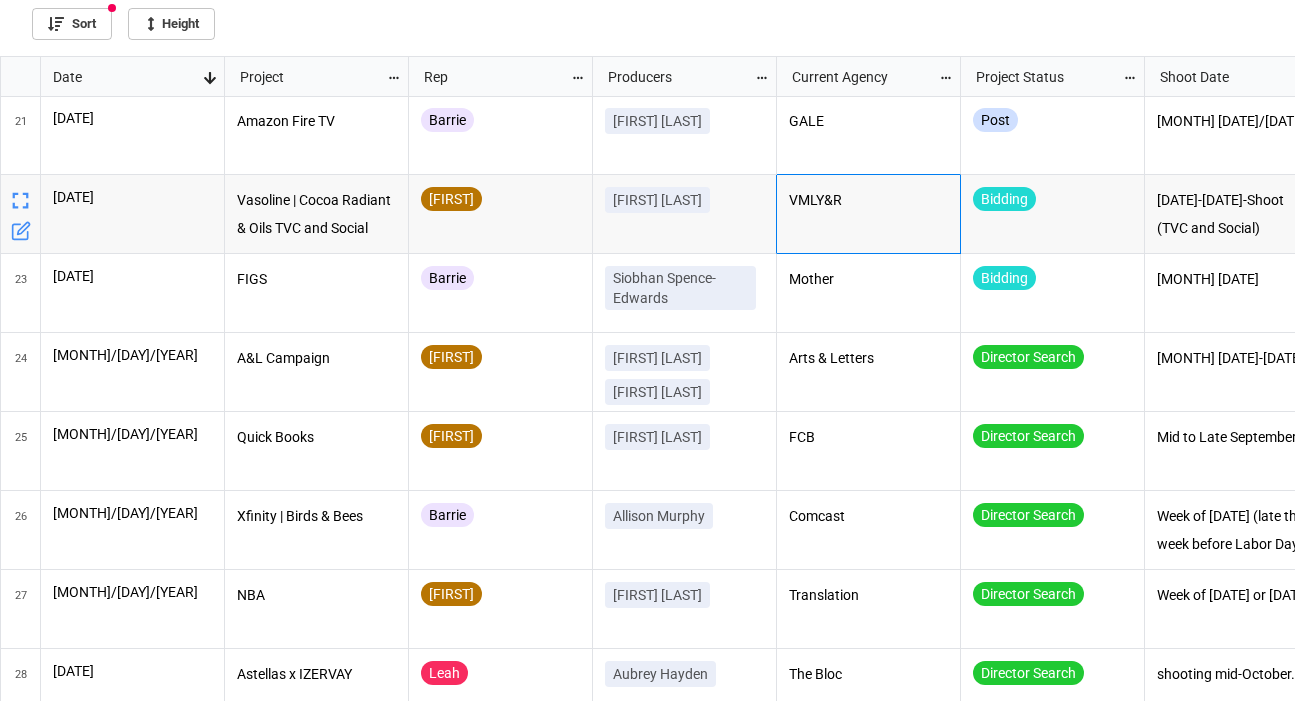 click on "VMLY&R" at bounding box center (869, 201) 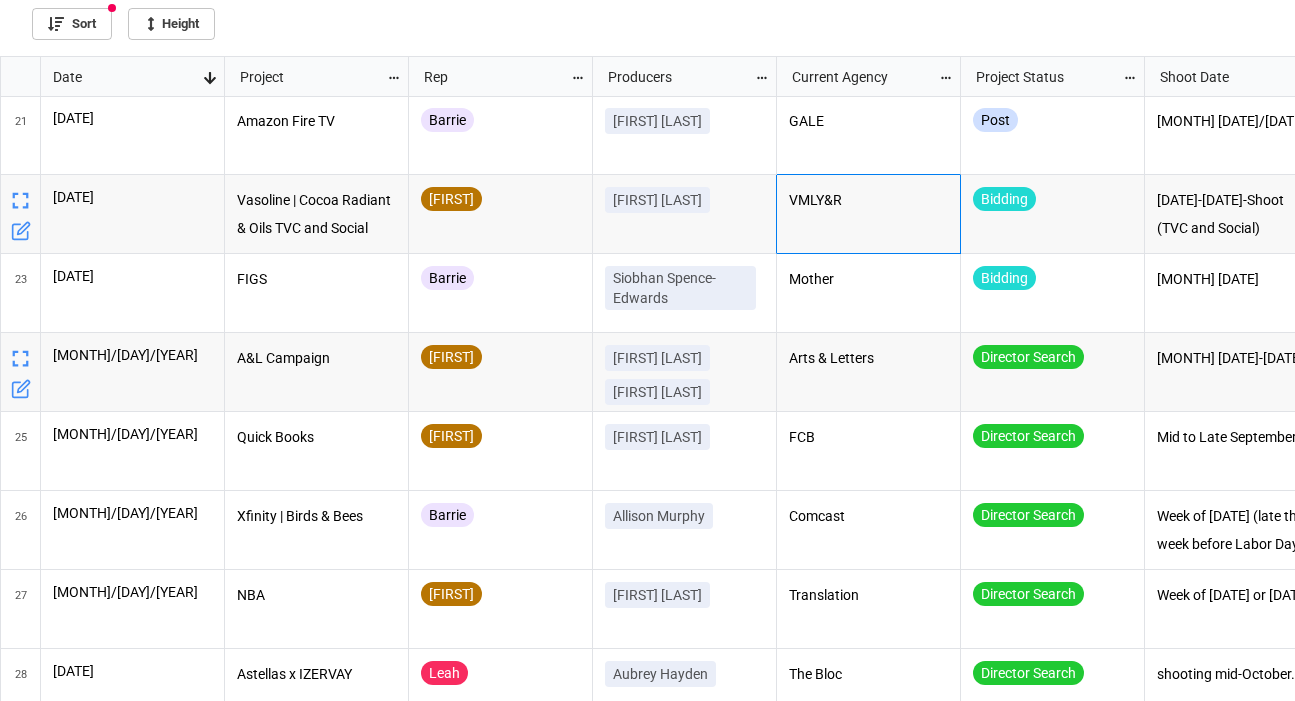 scroll, scrollTop: 1641, scrollLeft: 0, axis: vertical 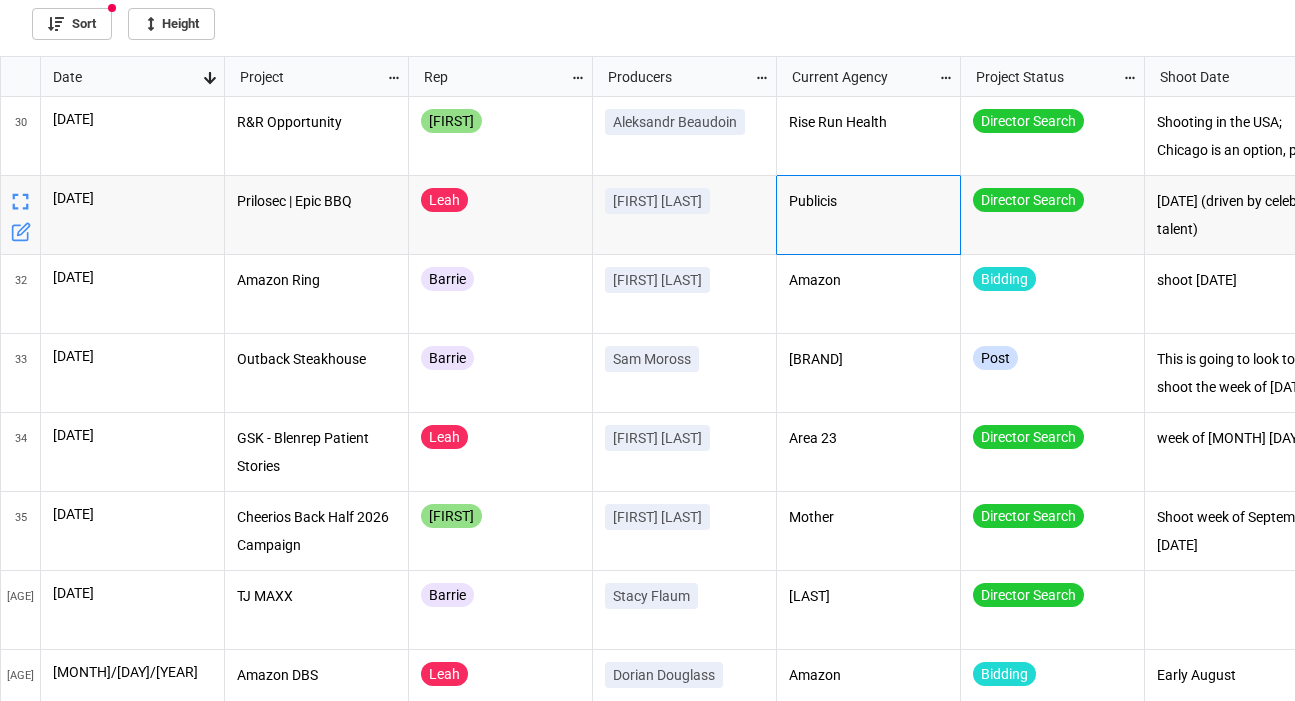 click on "Publicis" at bounding box center [869, 202] 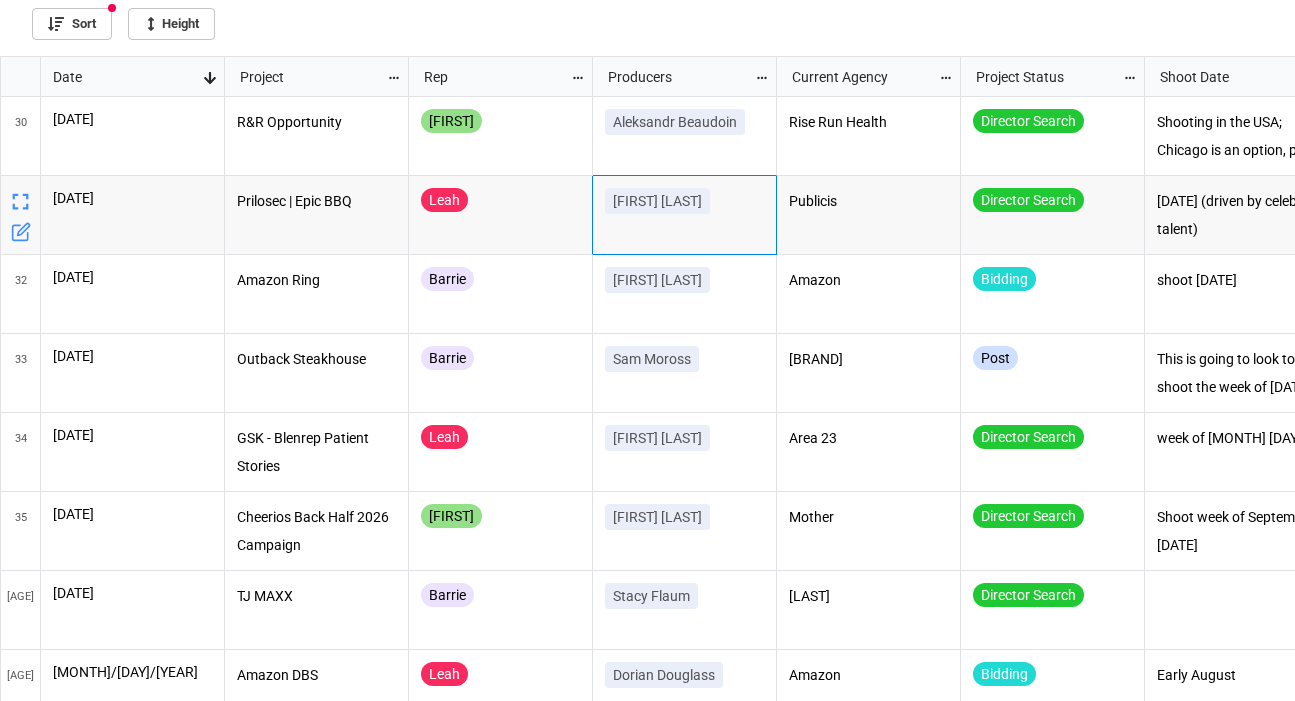click on "[FIRST] [LAST]" at bounding box center [685, 215] 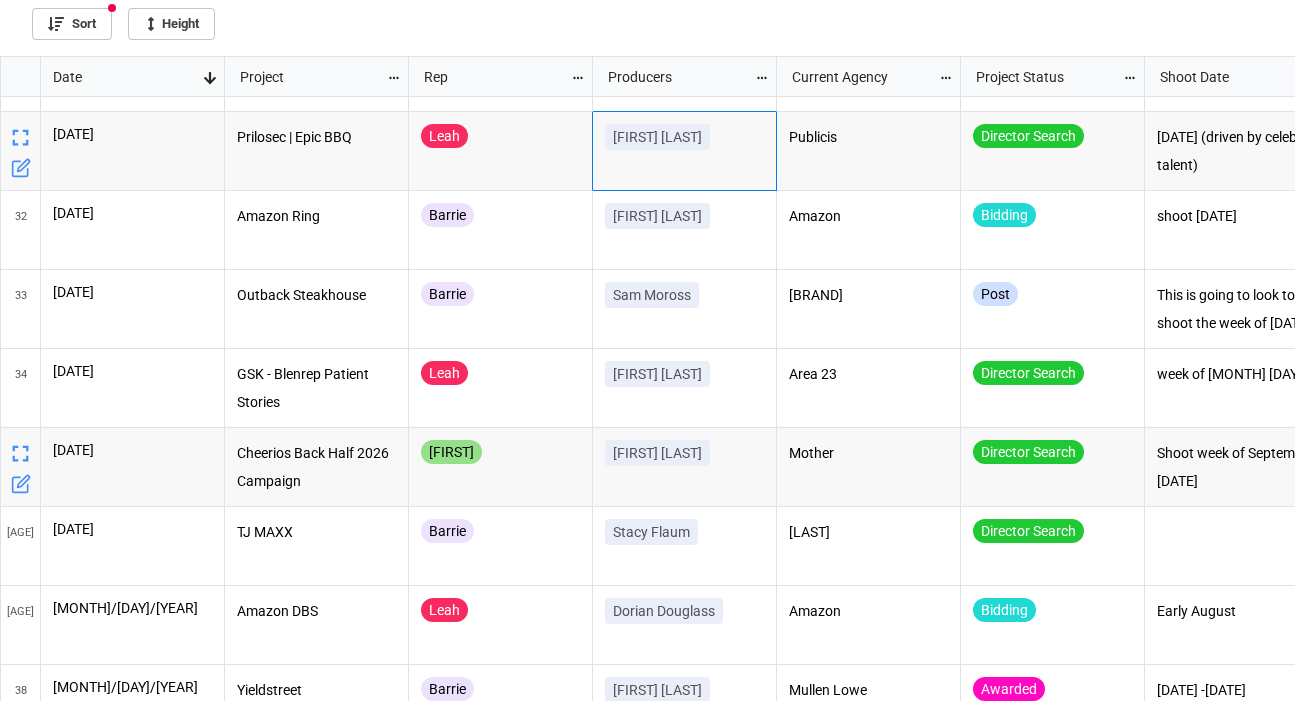 scroll, scrollTop: 2582, scrollLeft: 0, axis: vertical 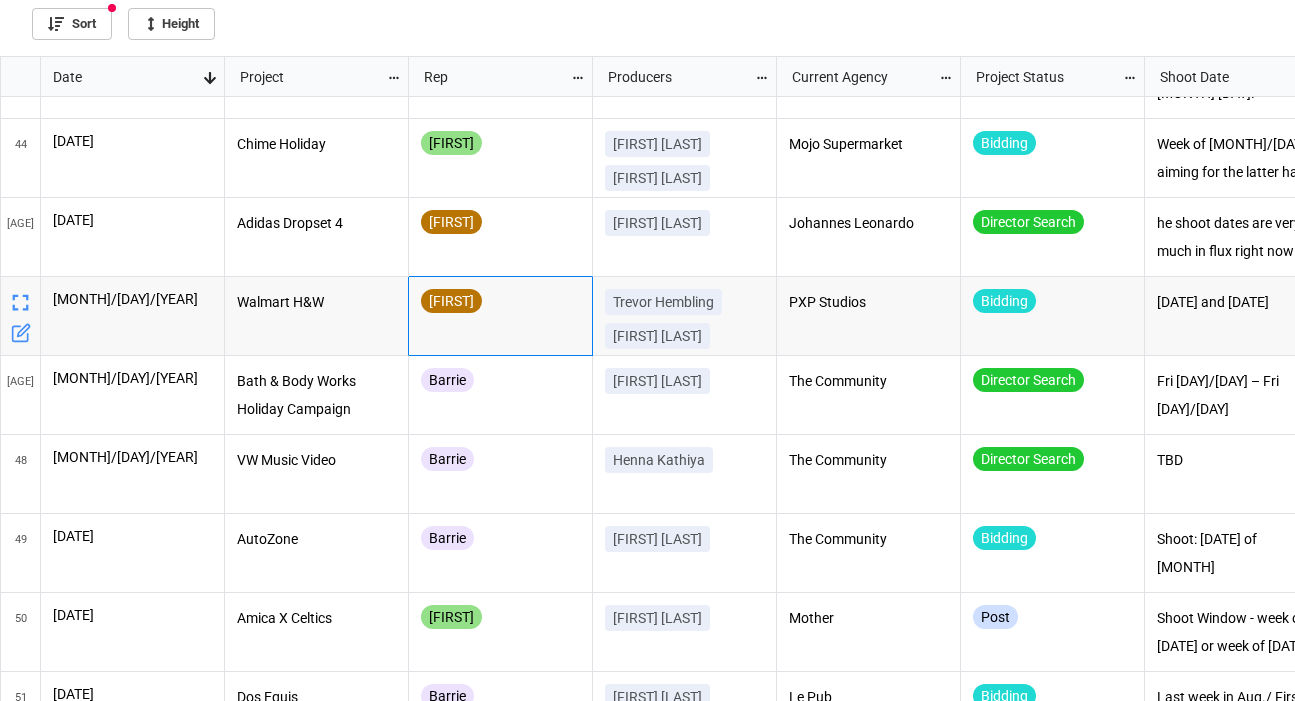click on "[FIRST]" at bounding box center [500, 316] 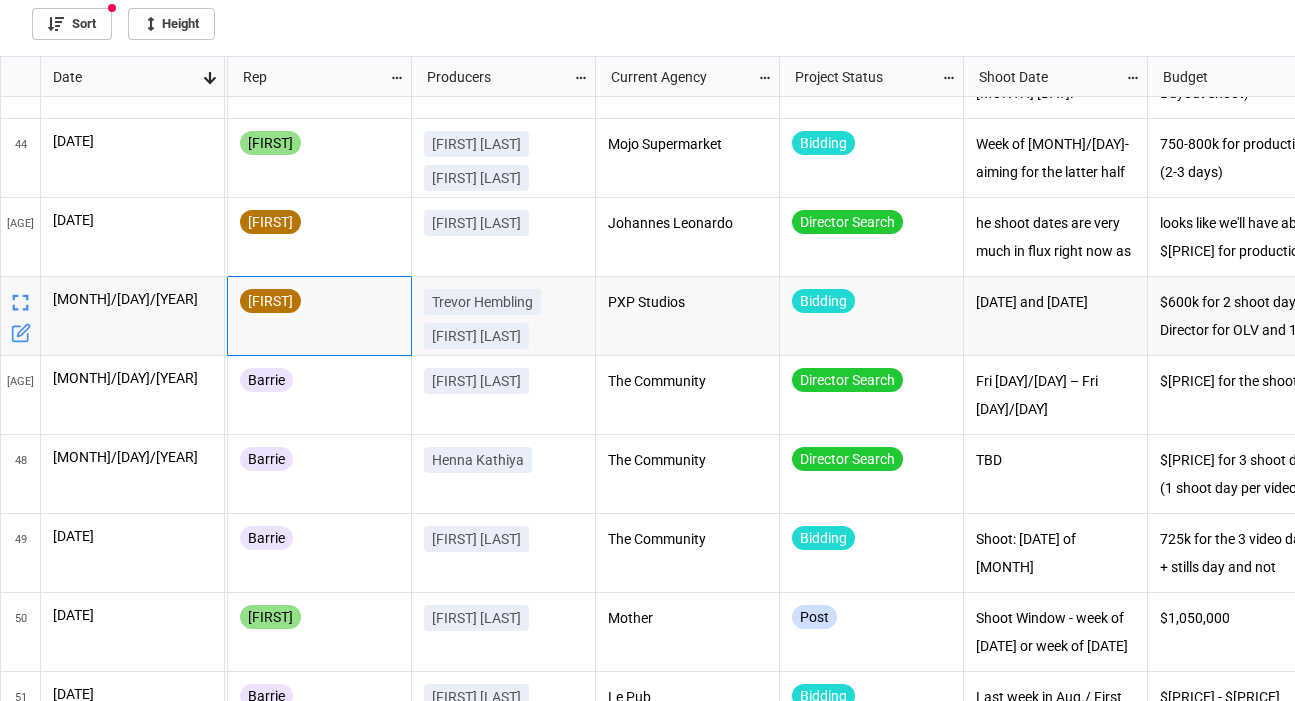 scroll, scrollTop: 3375, scrollLeft: 594, axis: both 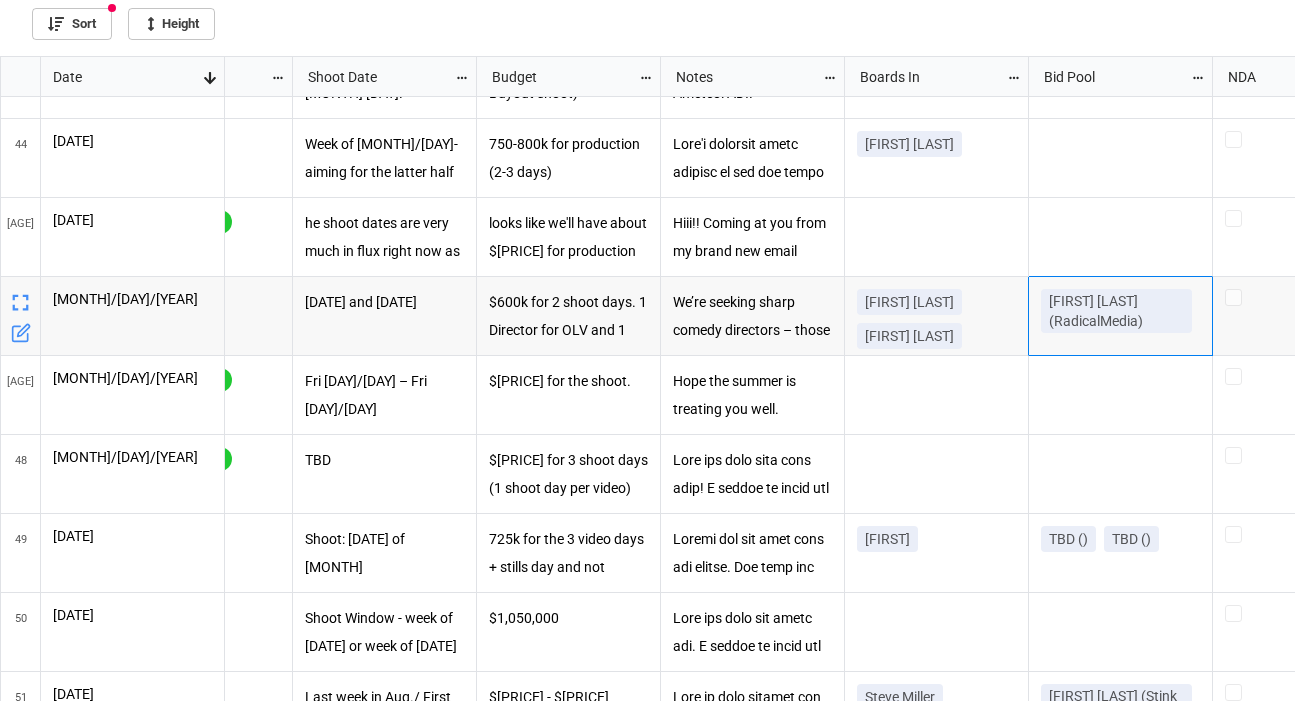 click on "[FIRST] [LAST] (RadicalMedia)" at bounding box center [1120, 315] 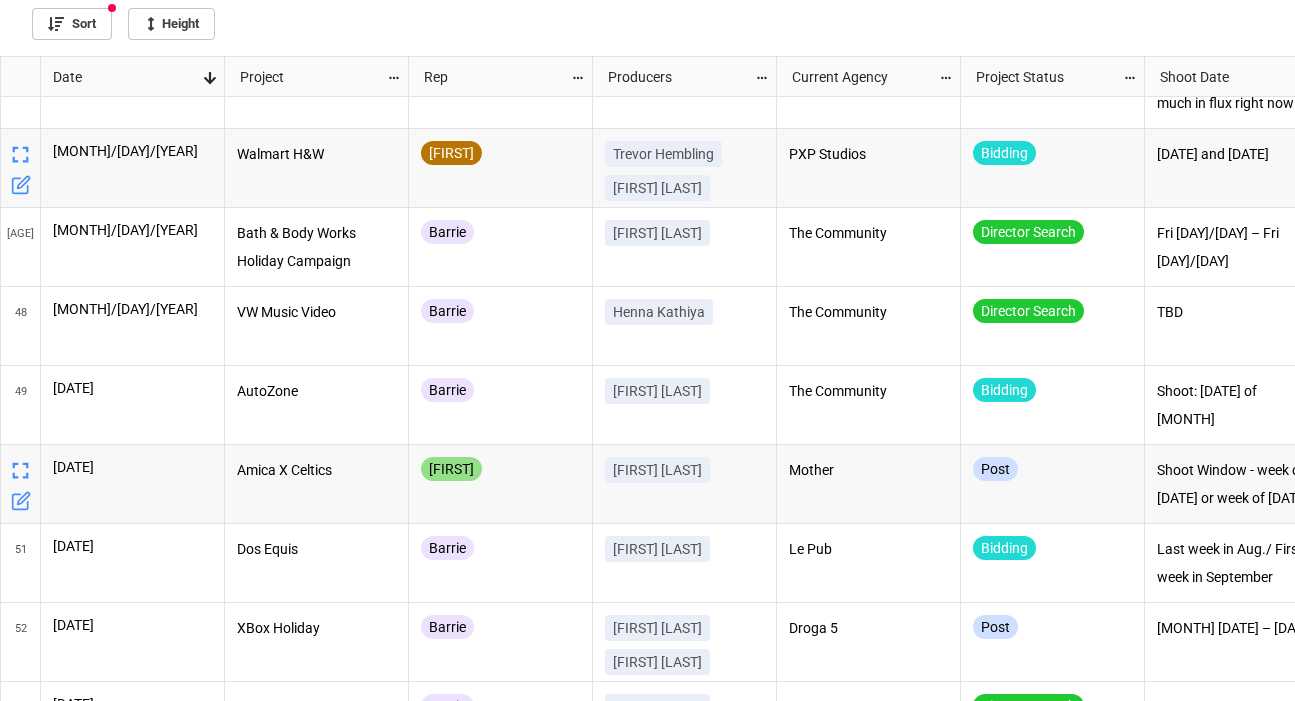 scroll, scrollTop: 3583, scrollLeft: 0, axis: vertical 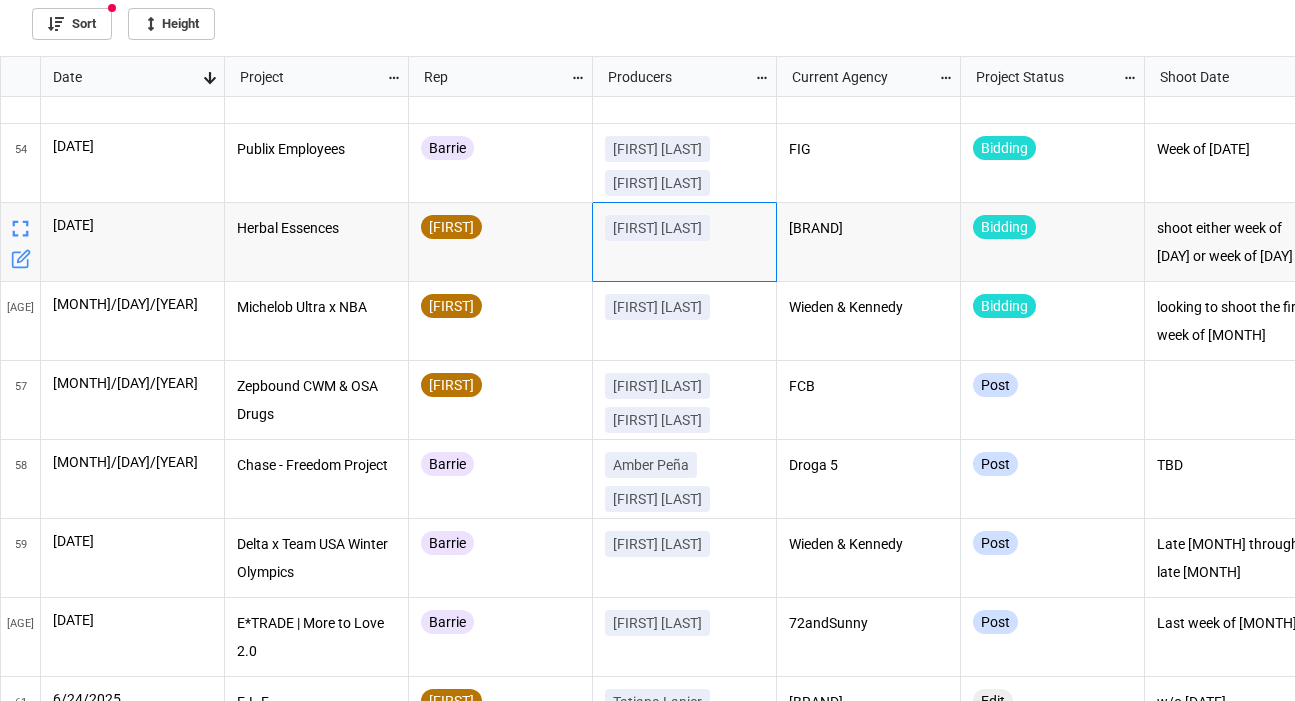 click on "[FIRST] [LAST]" at bounding box center [685, 242] 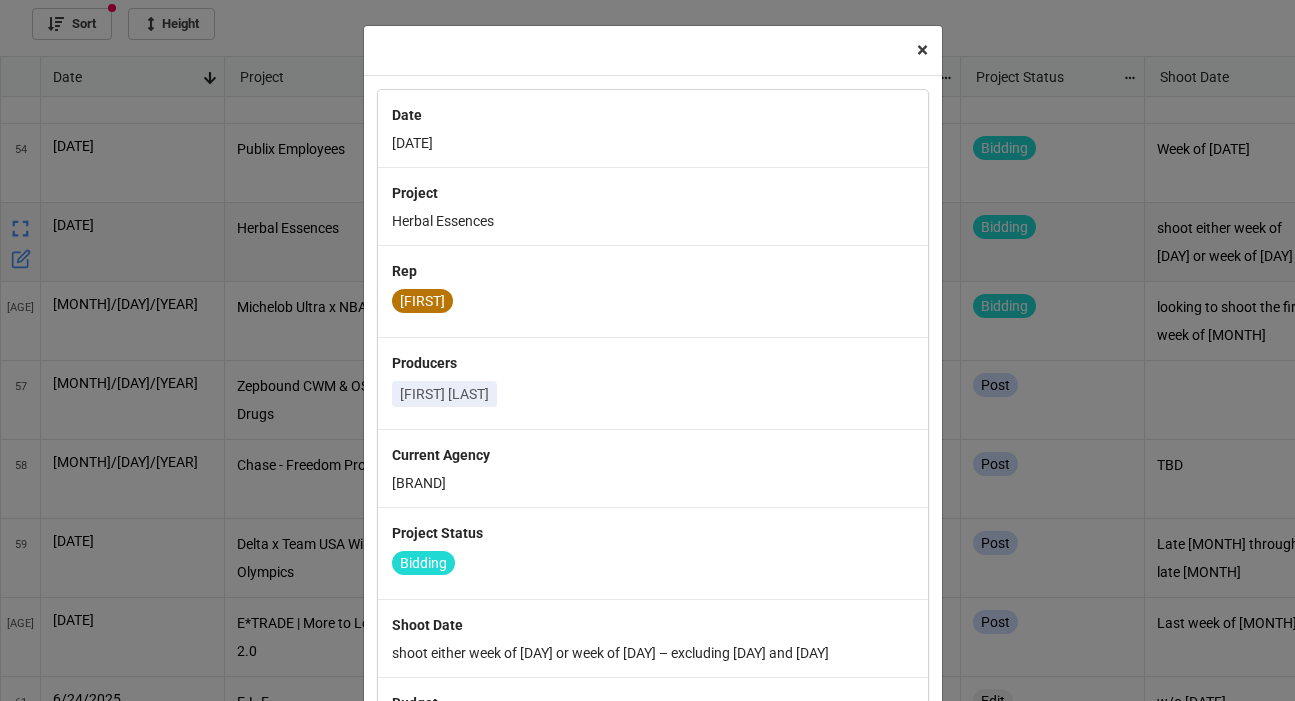 click on "× Close" at bounding box center (922, 50) 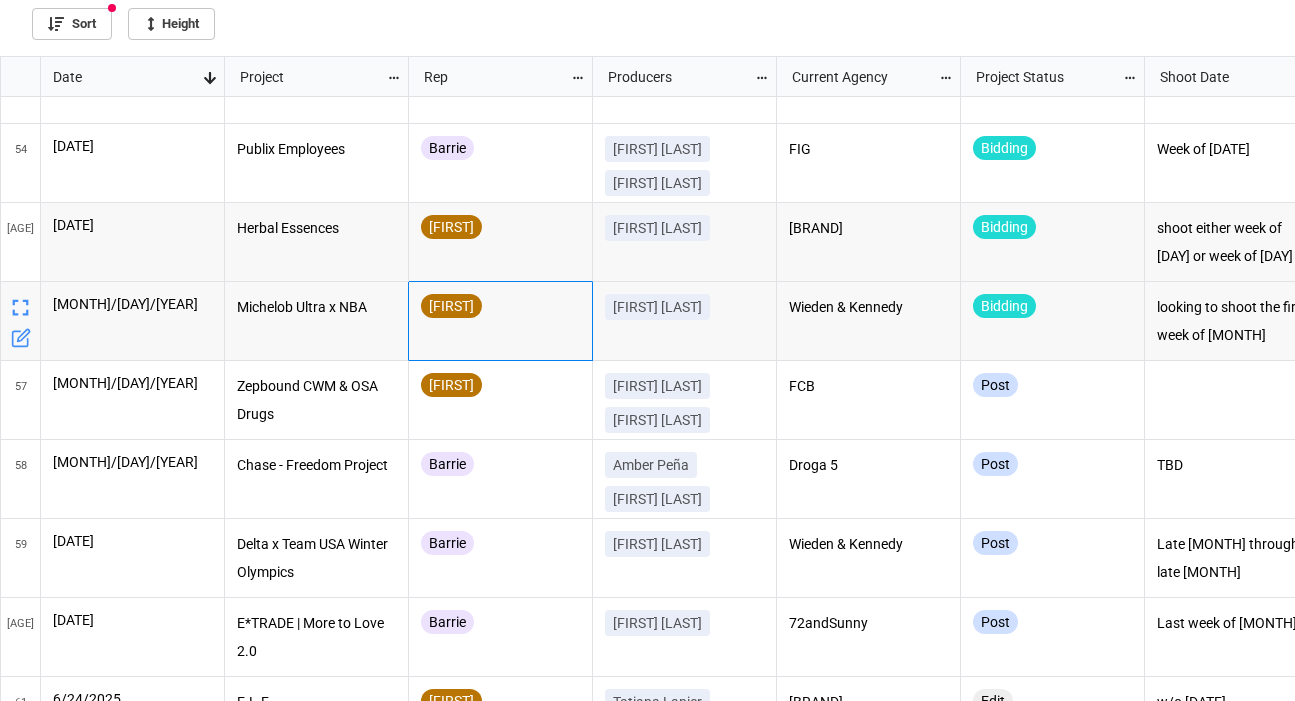 click on "[FIRST]" at bounding box center [501, 321] 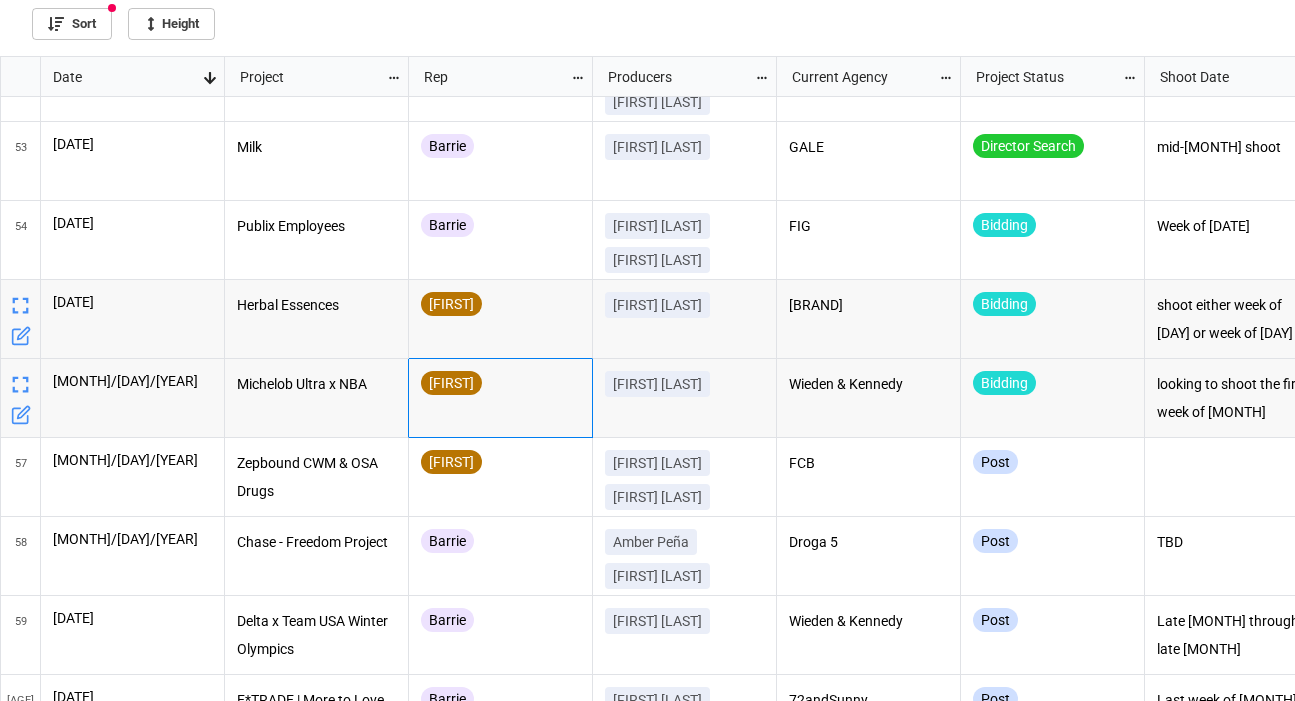 scroll, scrollTop: 4161, scrollLeft: 0, axis: vertical 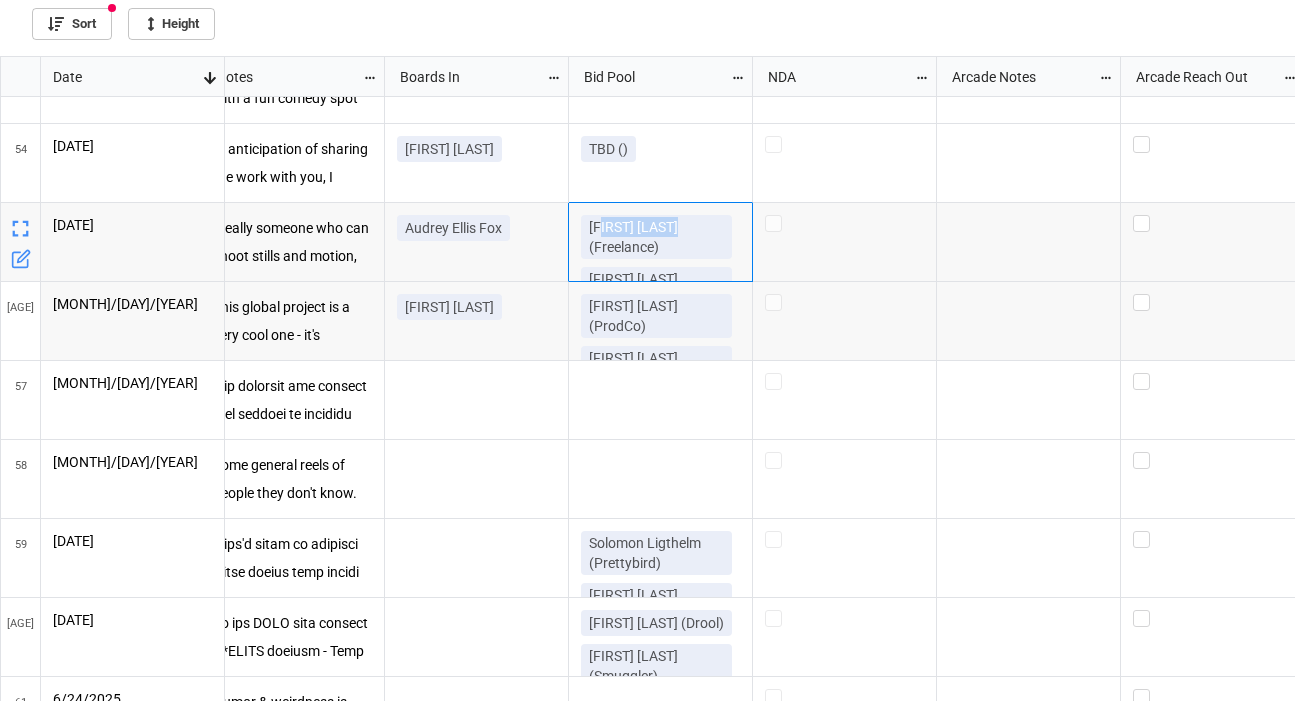drag, startPoint x: 680, startPoint y: 228, endPoint x: 599, endPoint y: 230, distance: 81.02469 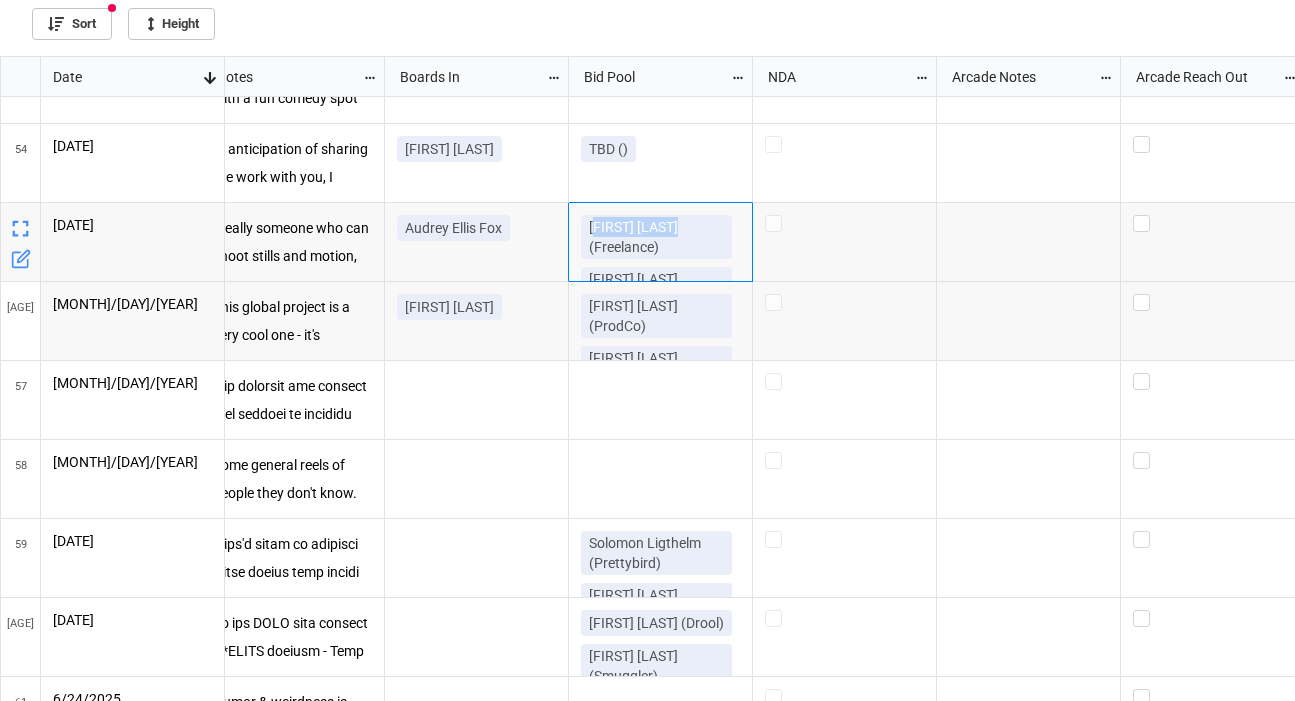 drag, startPoint x: 596, startPoint y: 230, endPoint x: 723, endPoint y: 226, distance: 127.06297 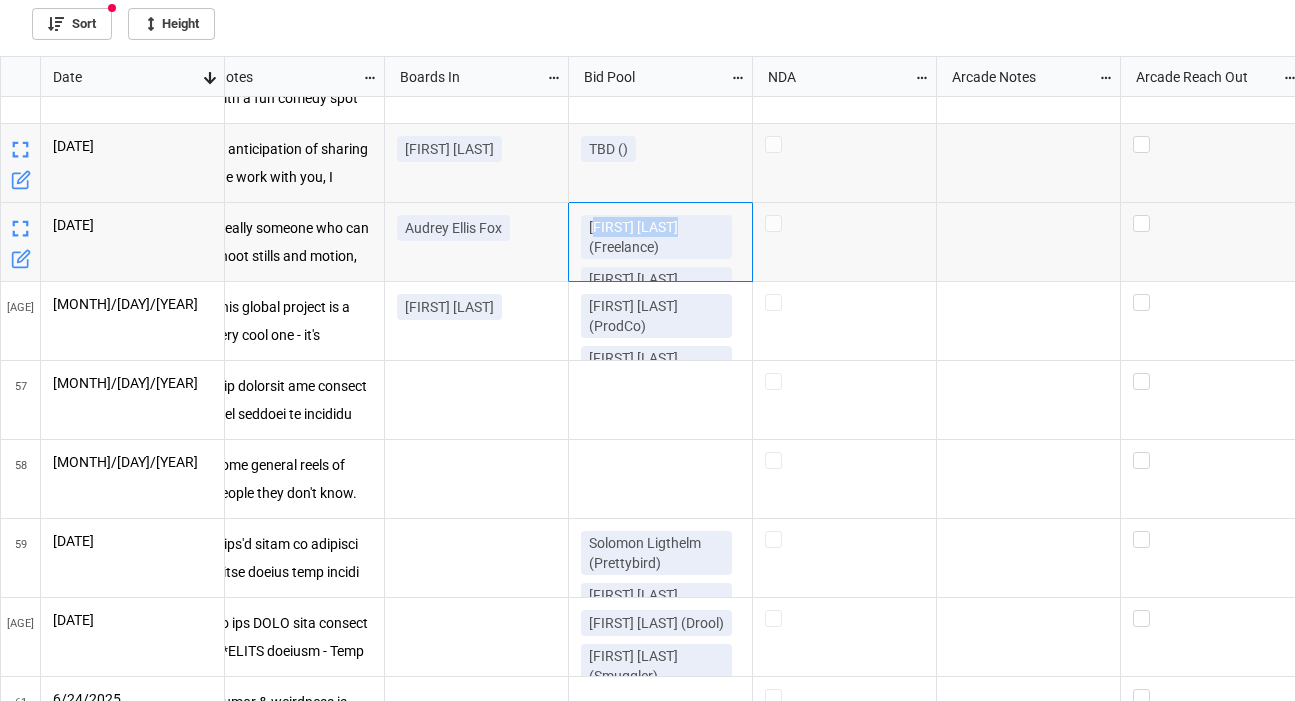 copy on "[FIRST] [LAST]" 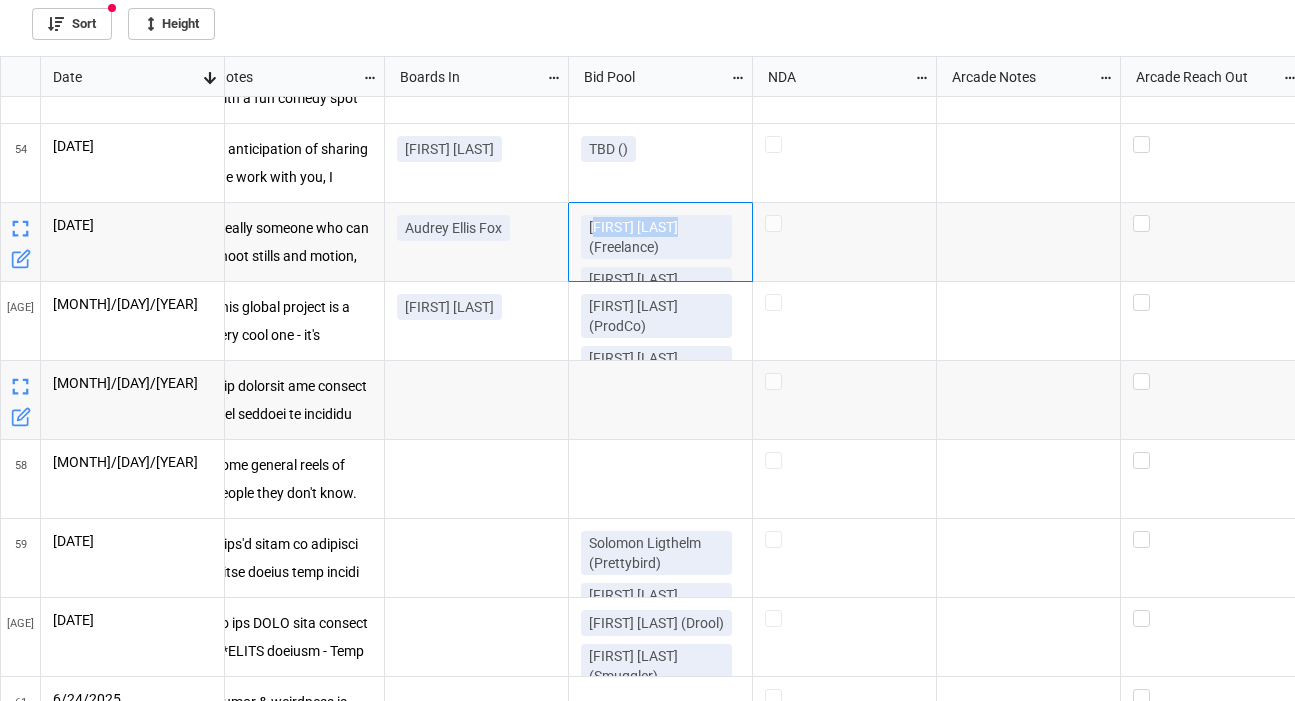 scroll, scrollTop: 4160, scrollLeft: 1015, axis: both 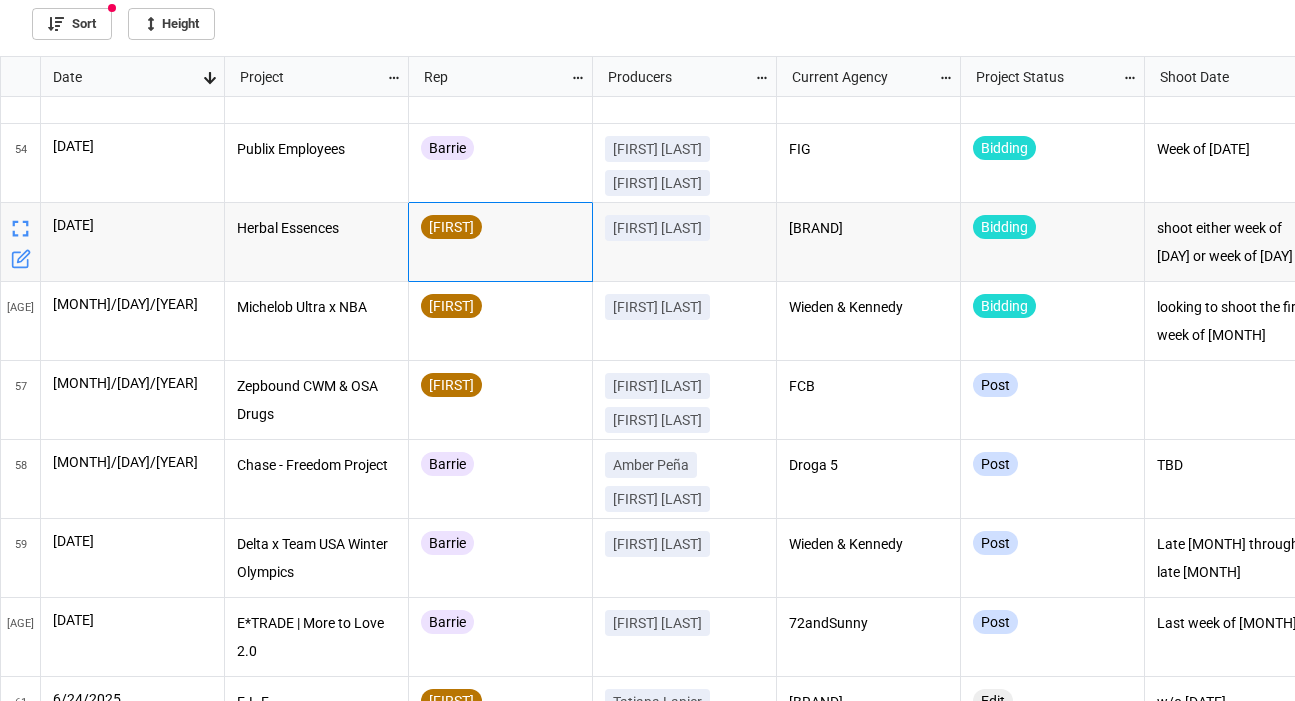click on "[FIRST]" at bounding box center (500, 232) 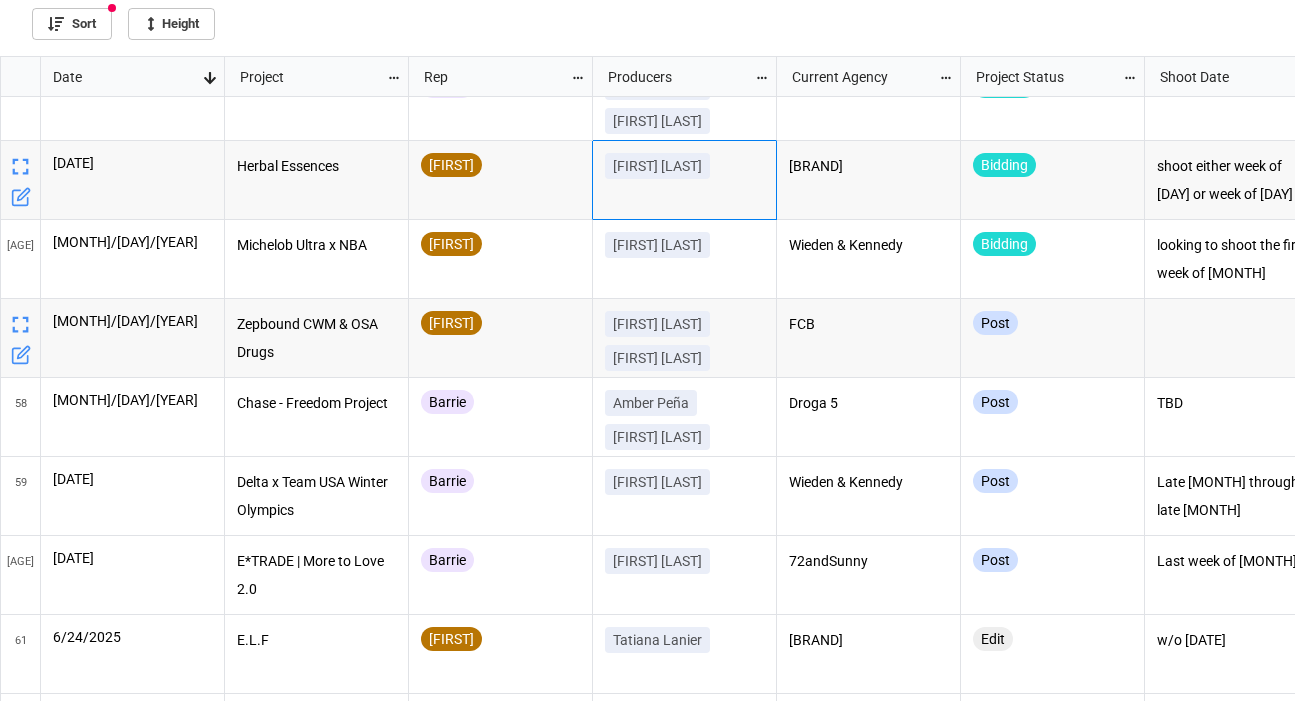 click on "[FIRST]" at bounding box center [500, 338] 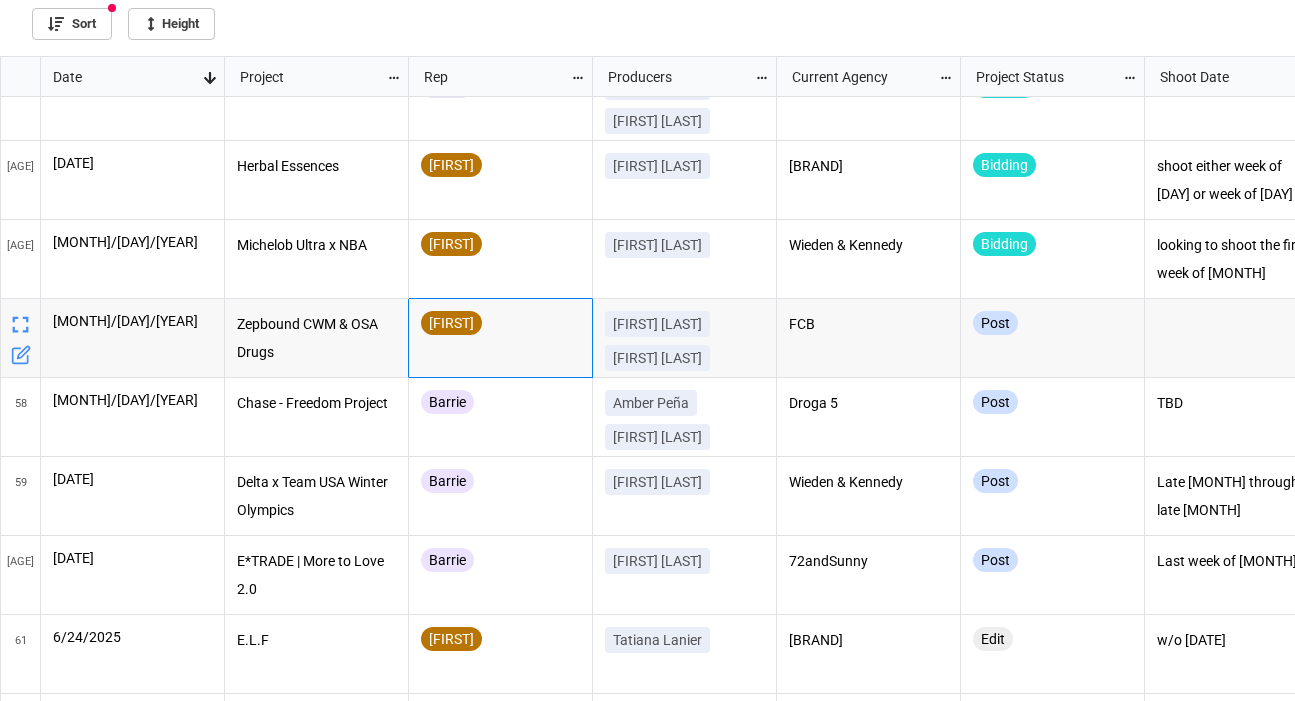 click on "FCB" at bounding box center [869, 325] 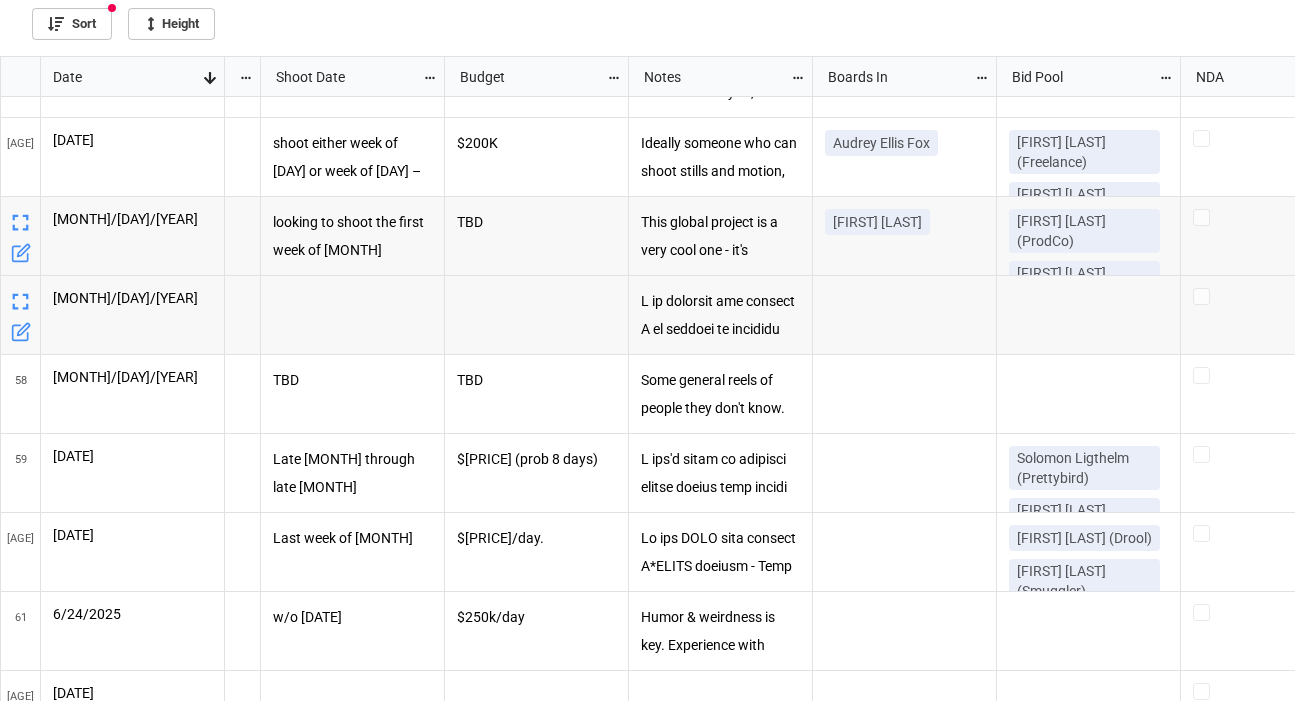 click 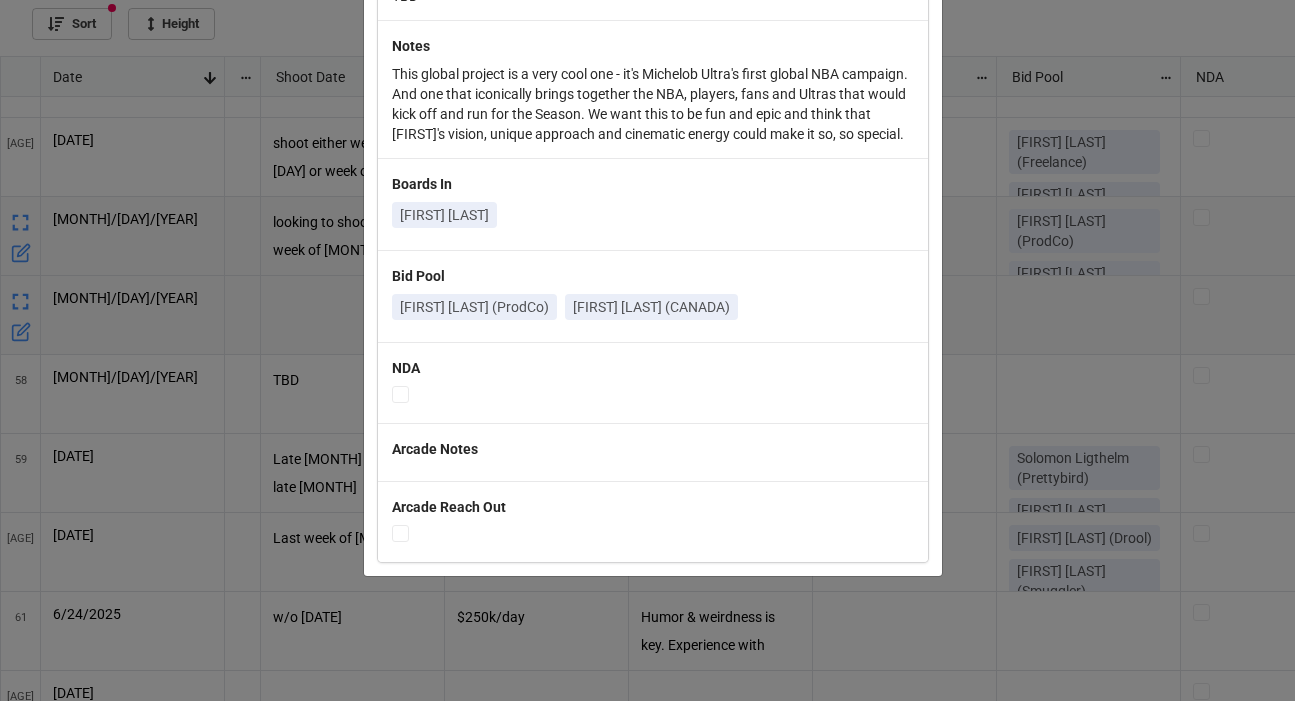 click on "NDA" at bounding box center [653, 371] 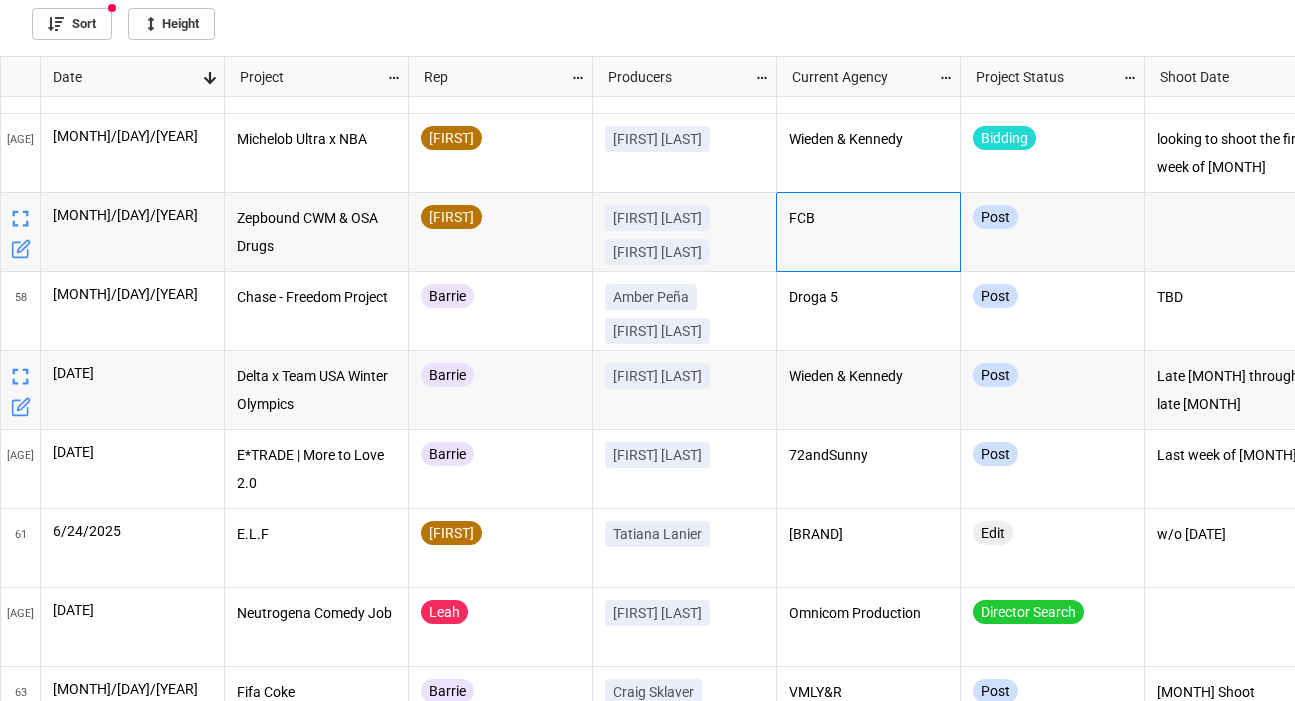 scroll, scrollTop: 4356, scrollLeft: 0, axis: vertical 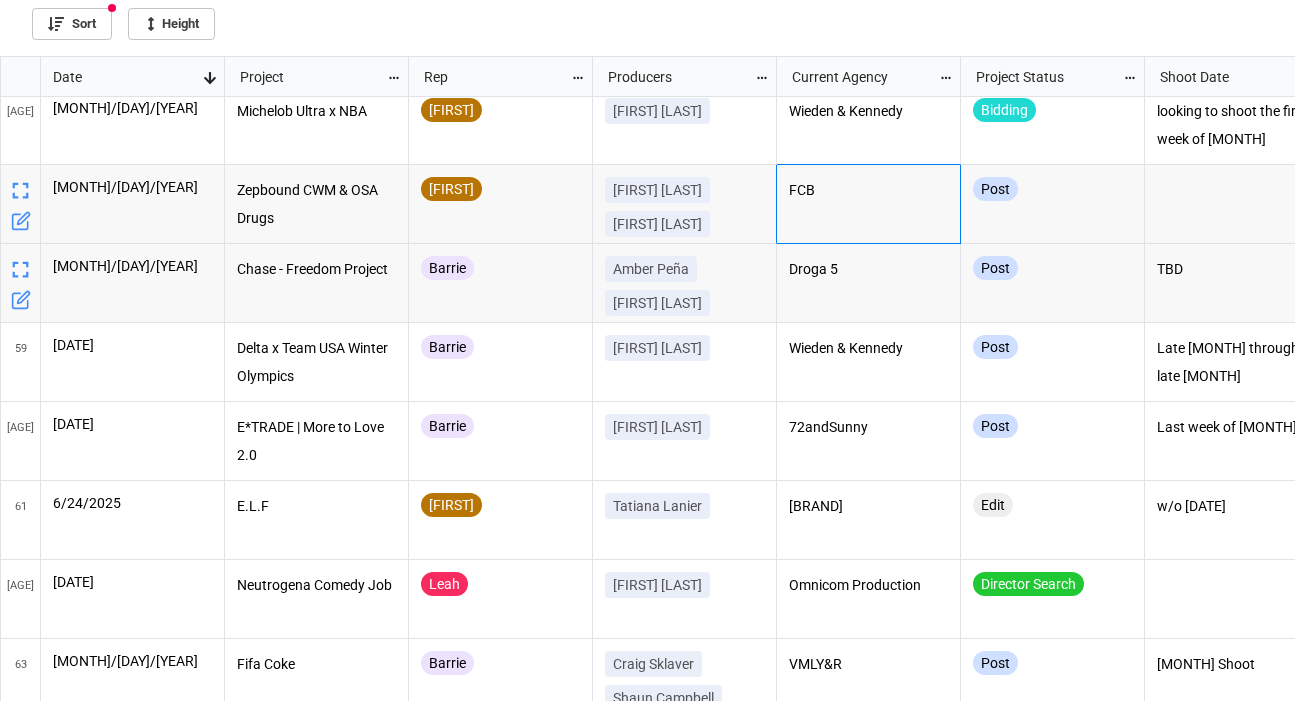 click on "[FIRST] [LAST] [FIRST] [LAST]" at bounding box center (684, 290) 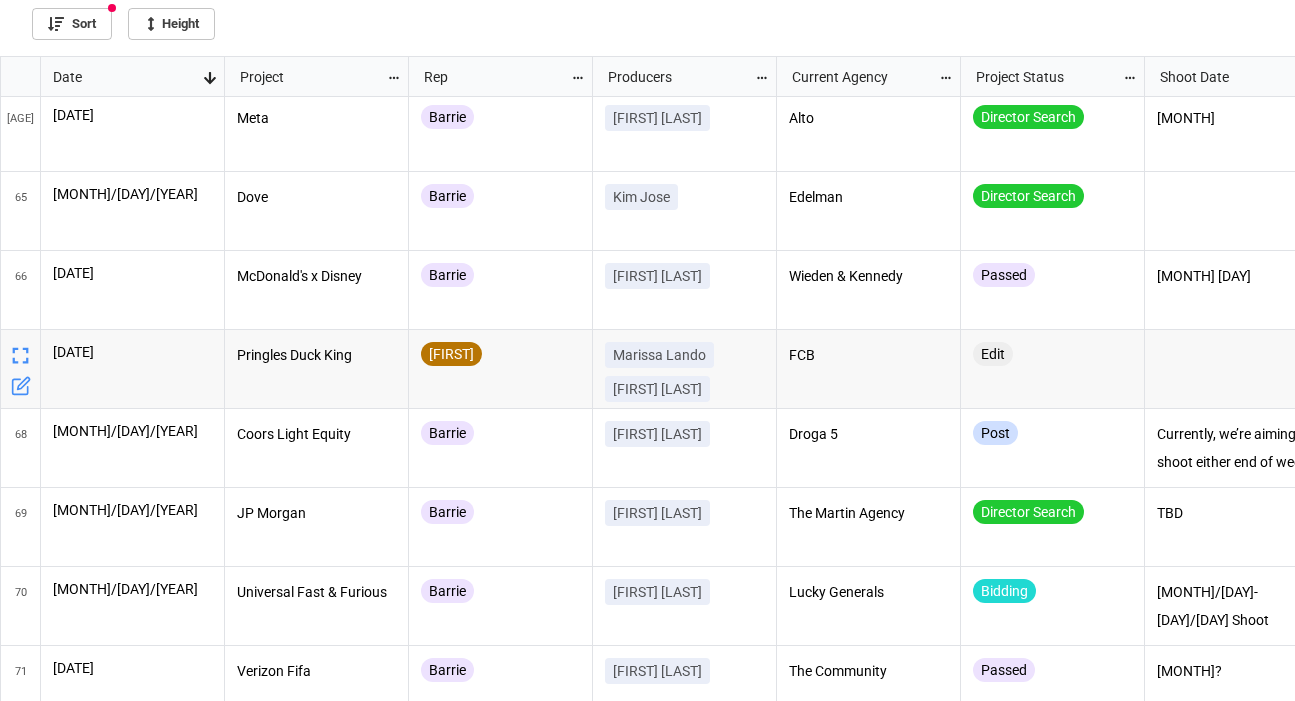 scroll, scrollTop: 5021, scrollLeft: 0, axis: vertical 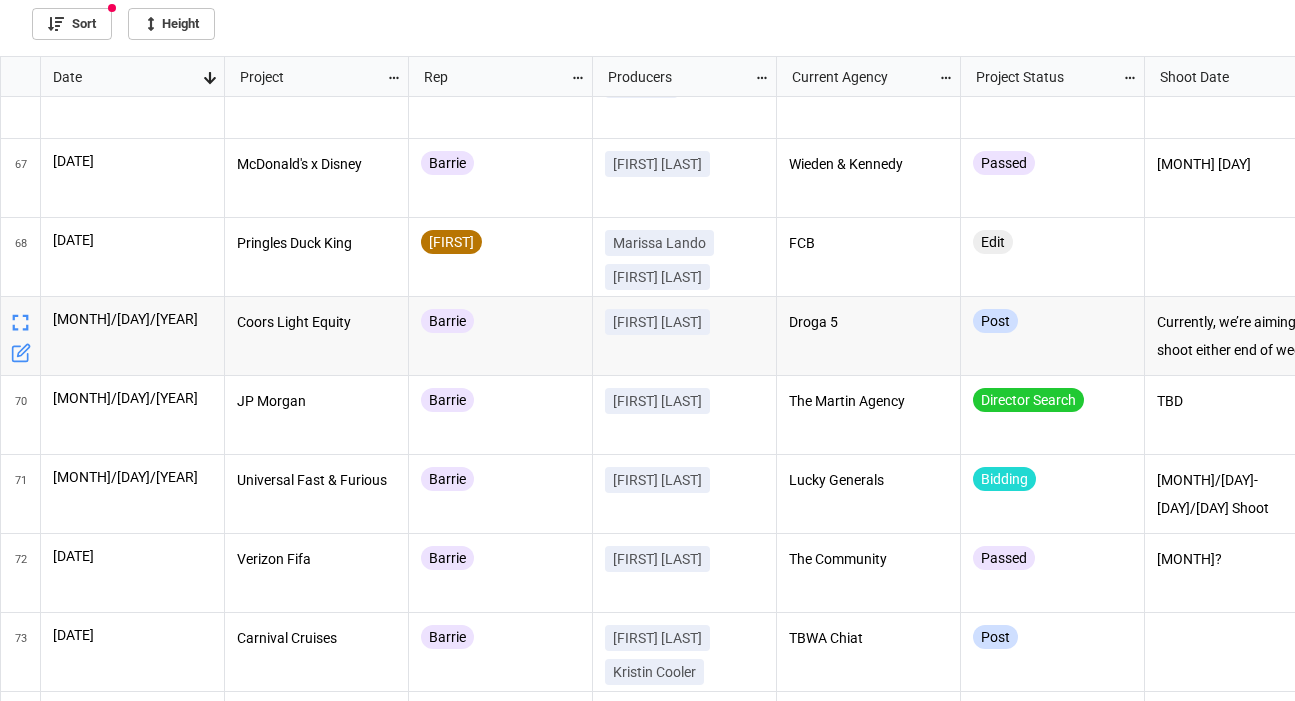 click 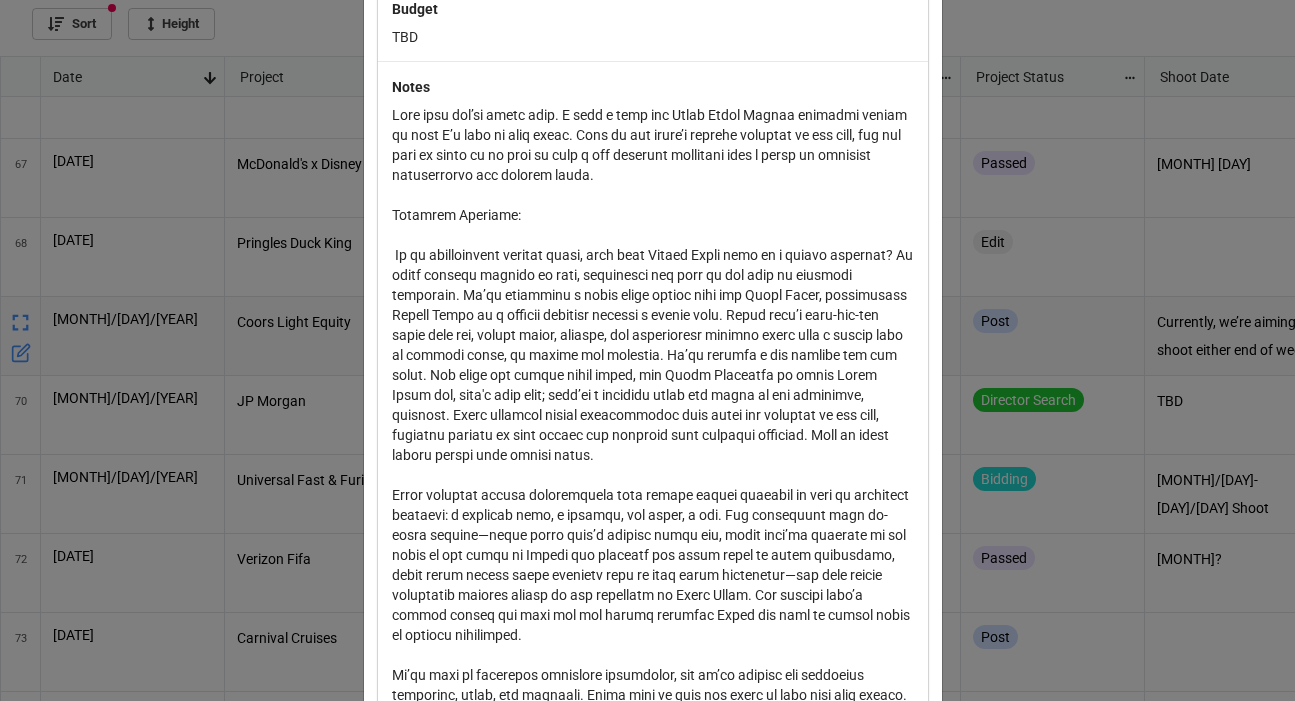 scroll, scrollTop: 0, scrollLeft: 0, axis: both 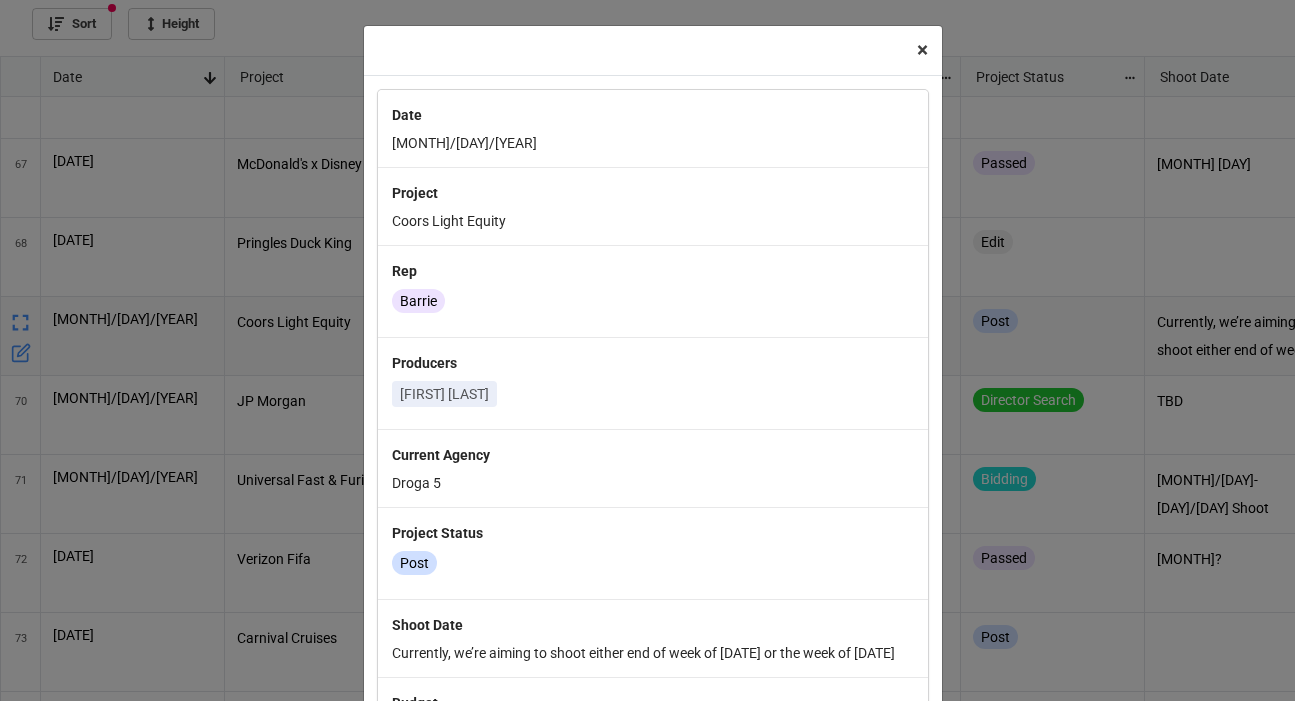 click on "×" at bounding box center (922, 50) 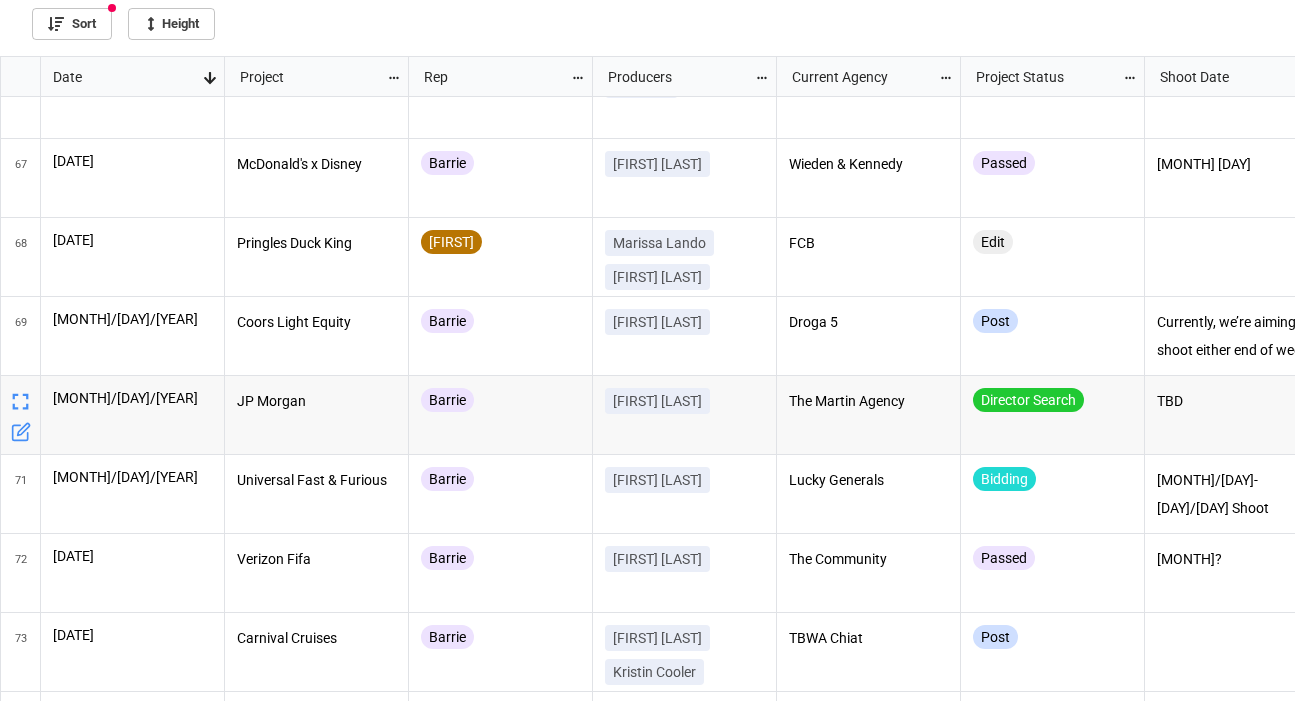 scroll, scrollTop: 5172, scrollLeft: 129, axis: both 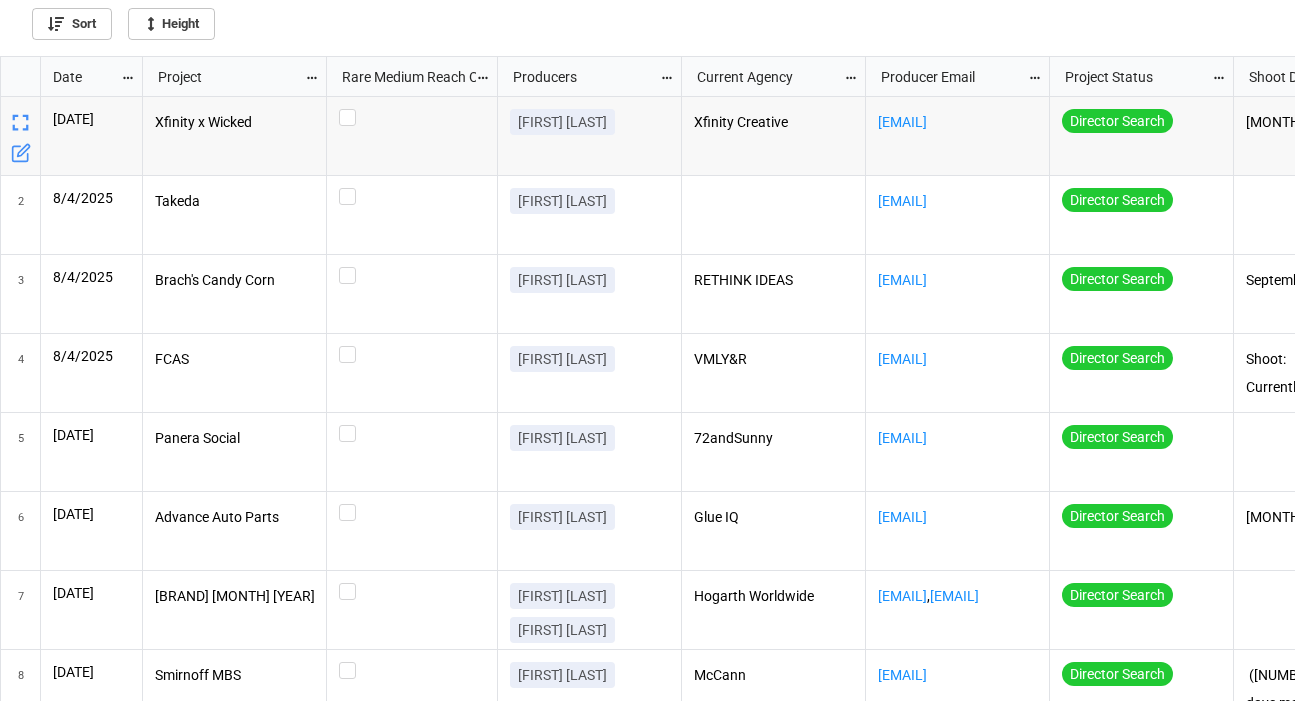 click 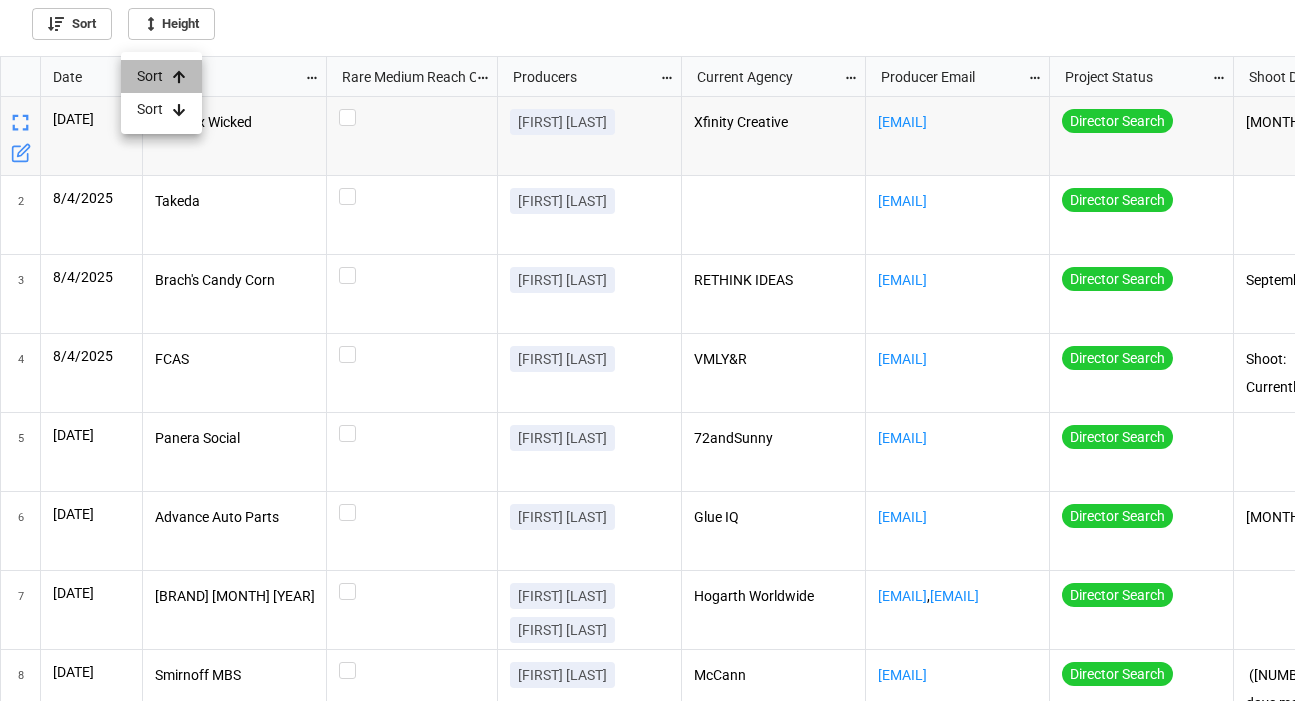 click on "Sort" at bounding box center [161, 76] 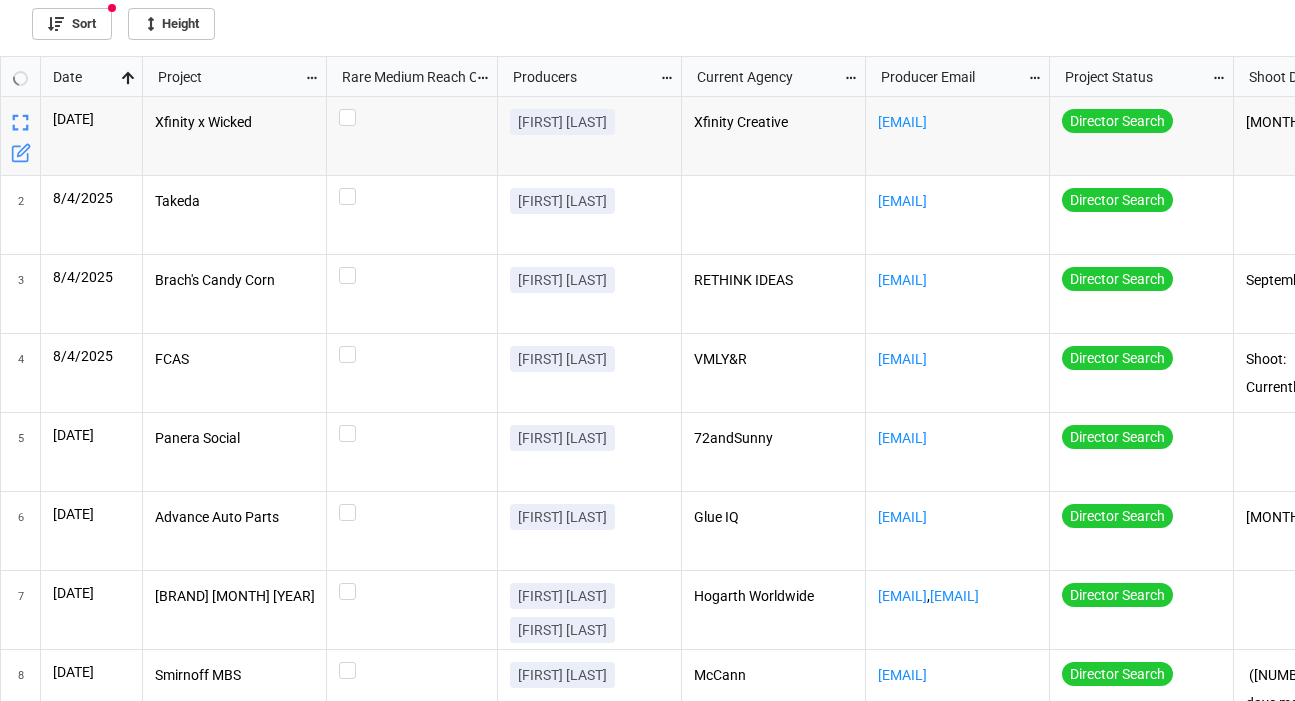 click 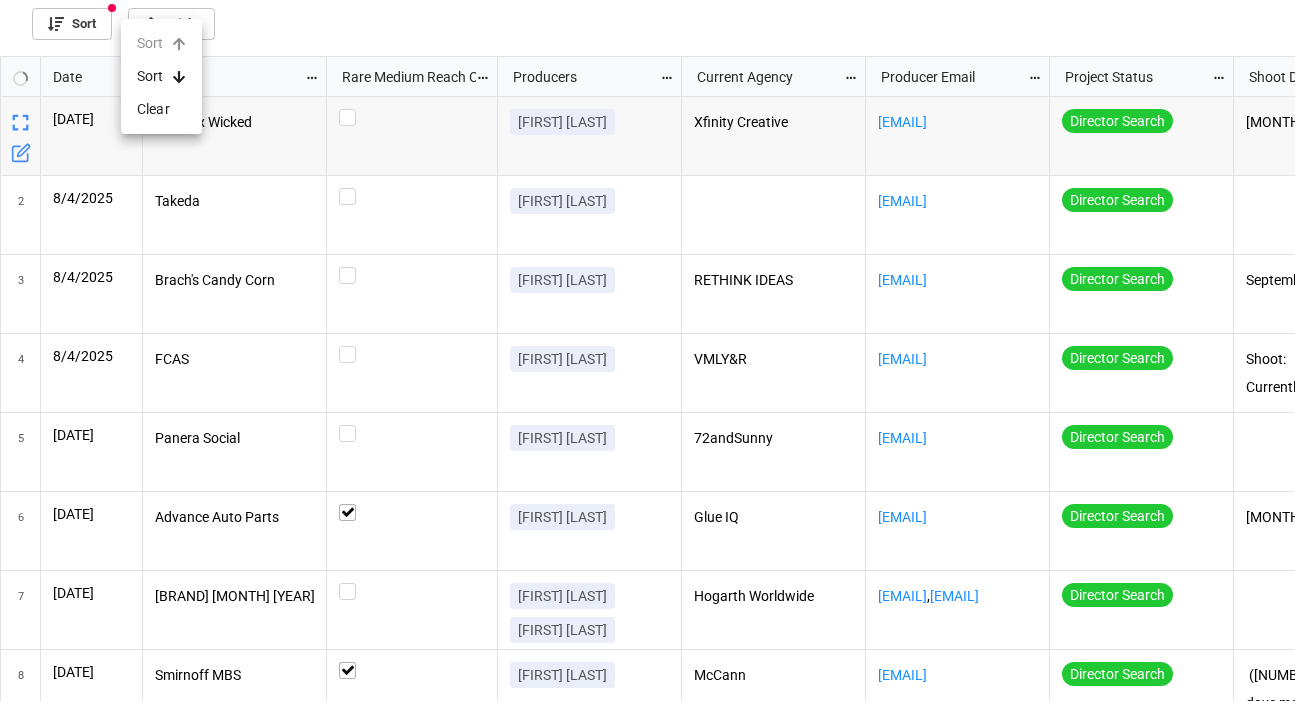 checkbox on "true" 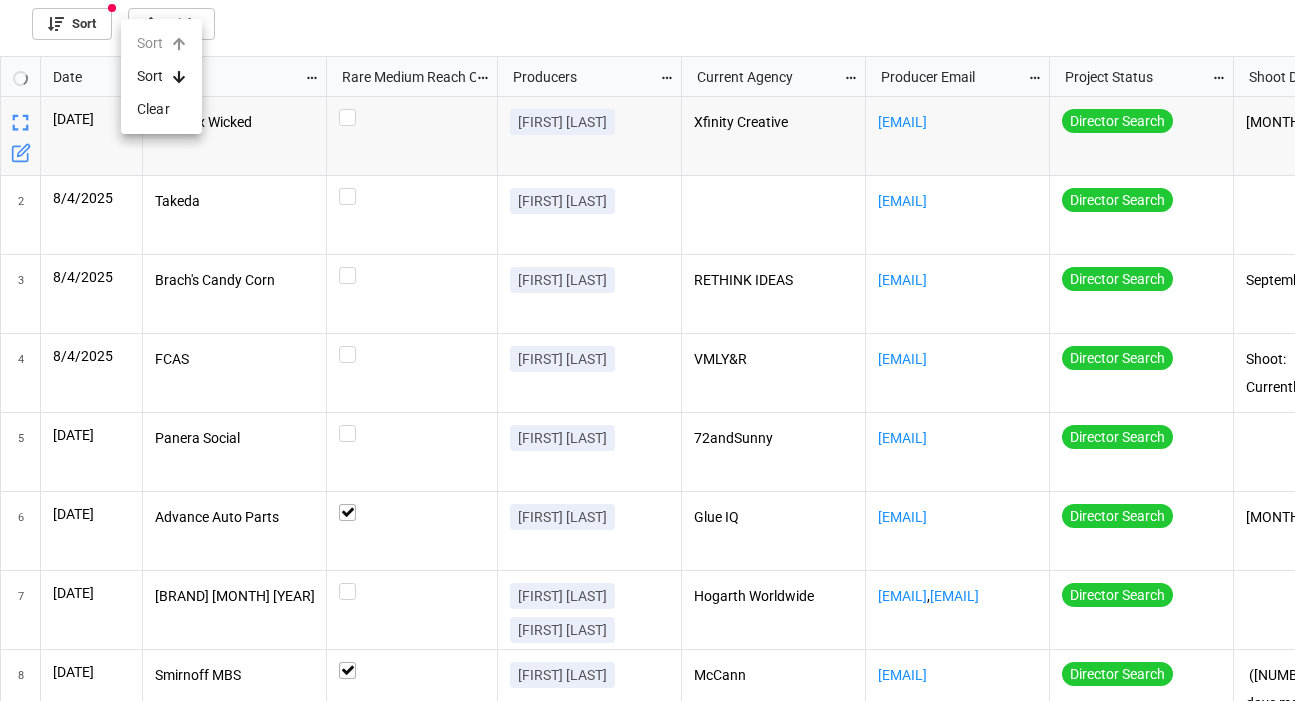 checkbox on "true" 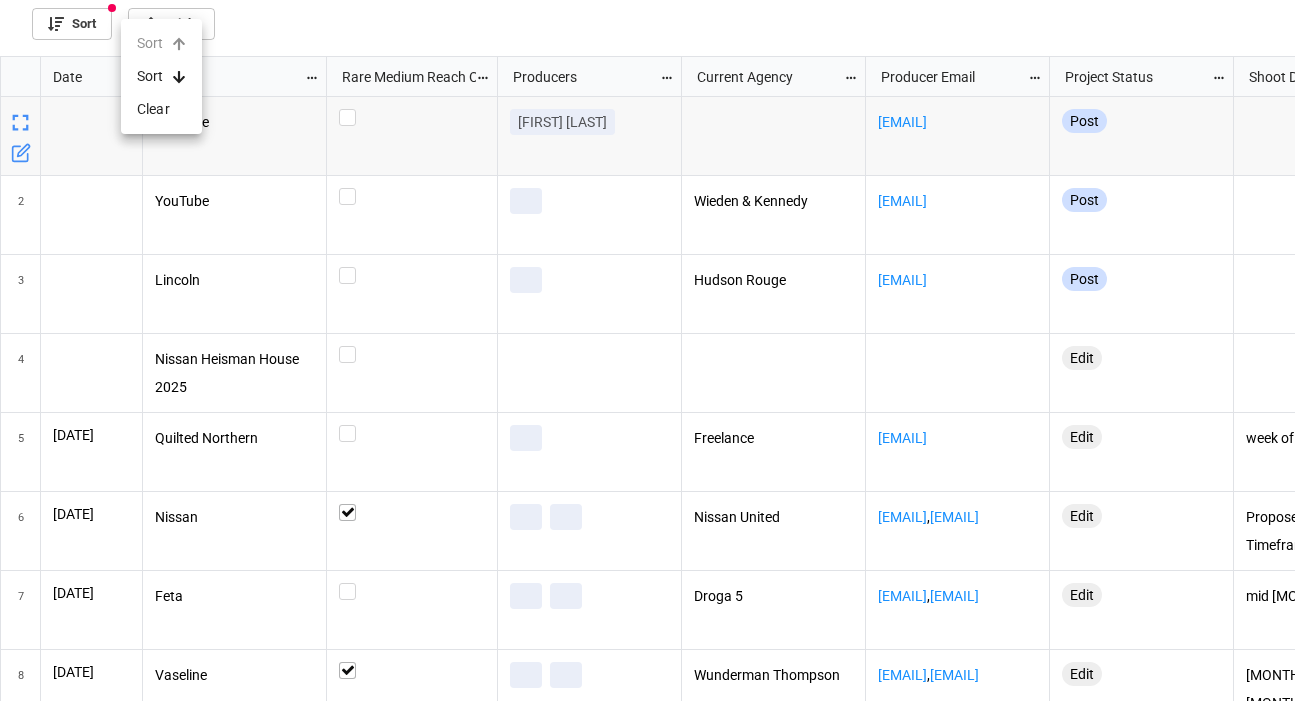 click on "Sort" at bounding box center (161, 76) 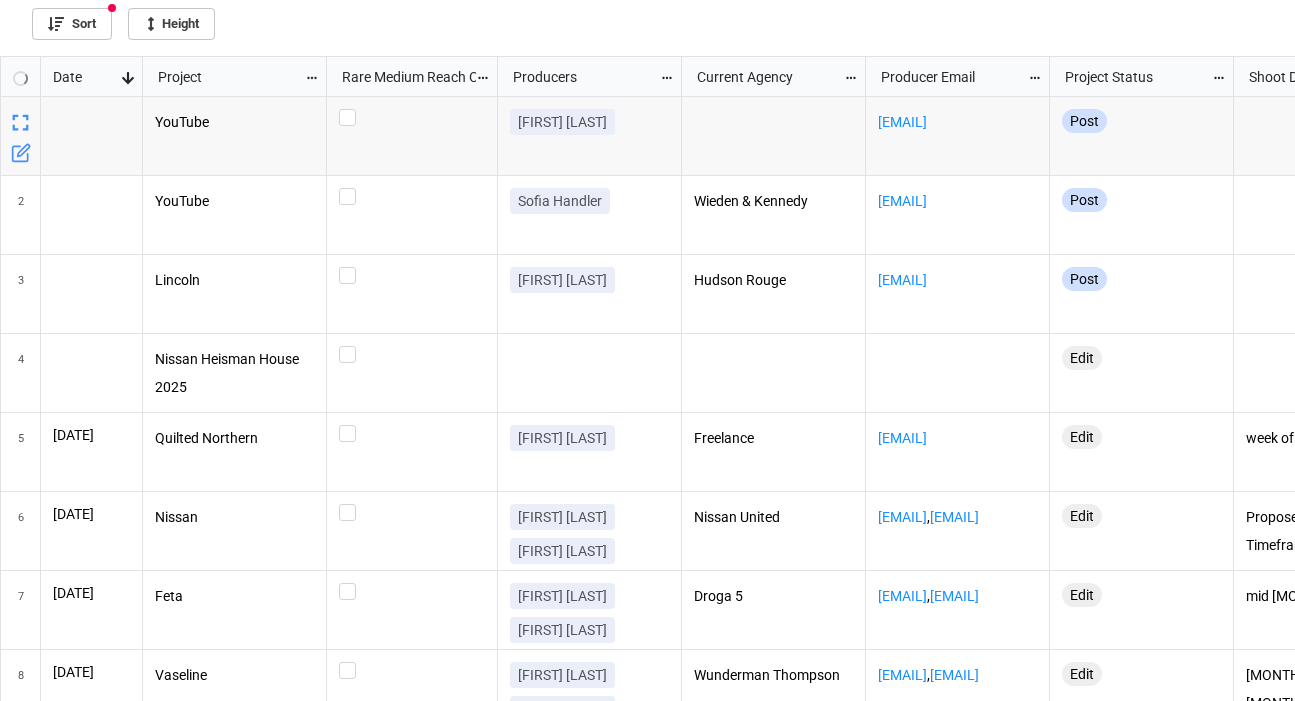 checkbox on "false" 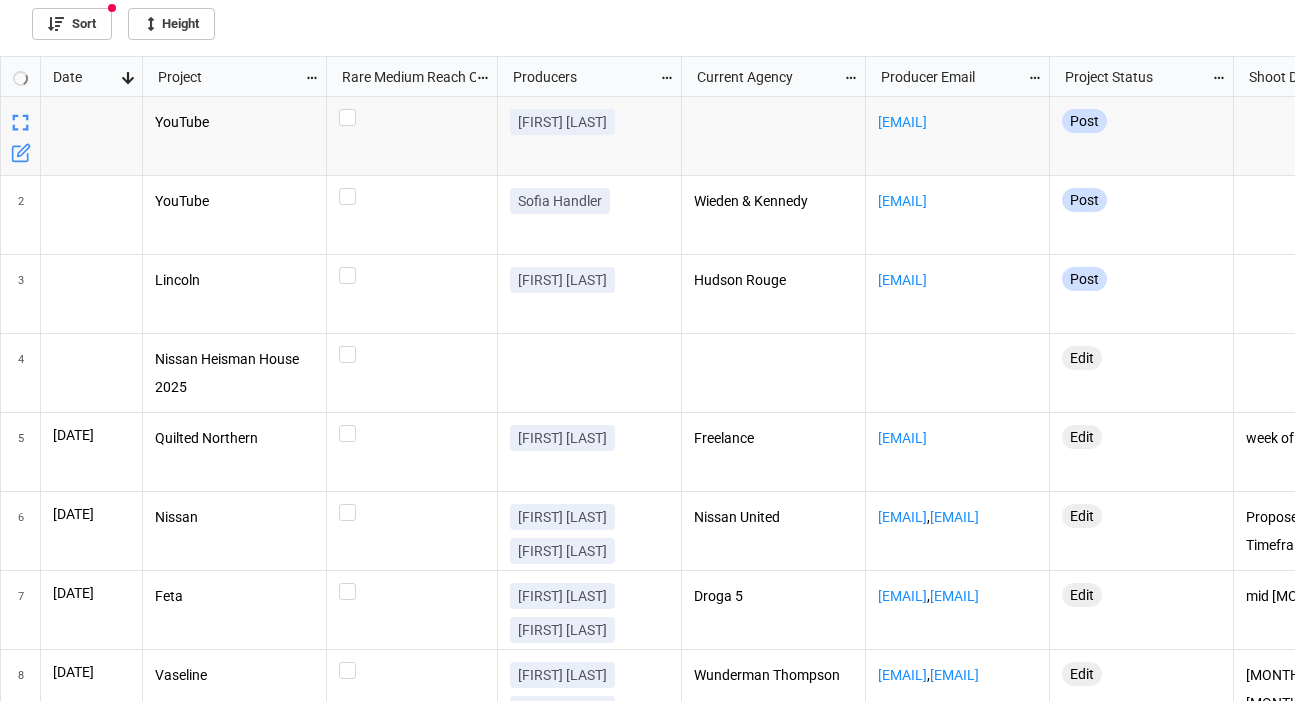 checkbox on "false" 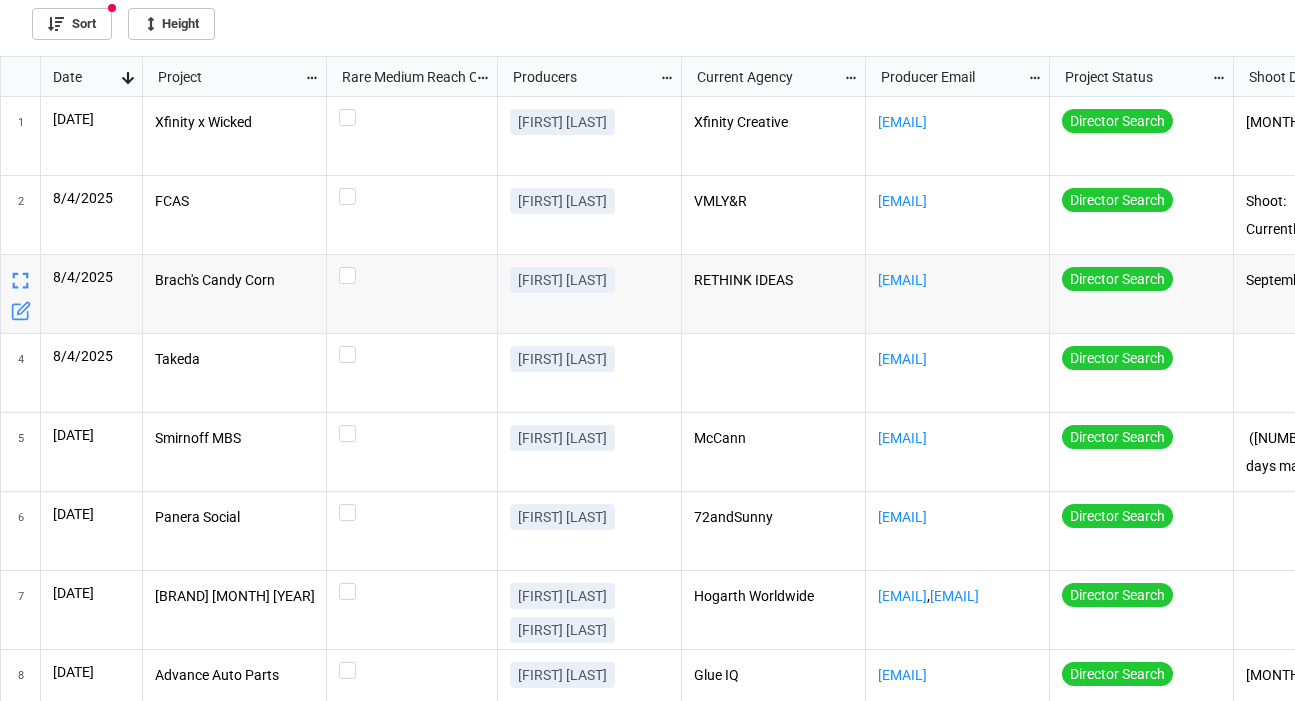 scroll, scrollTop: 353, scrollLeft: 0, axis: vertical 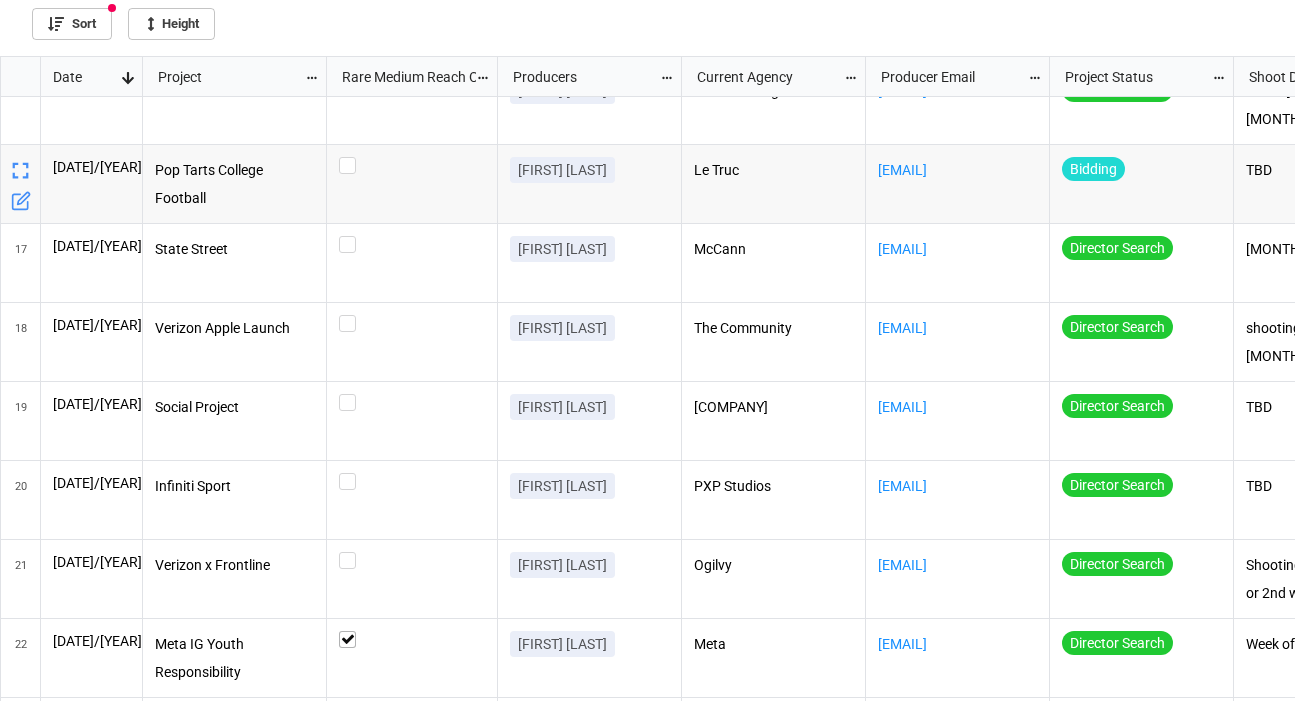 click at bounding box center (412, 184) 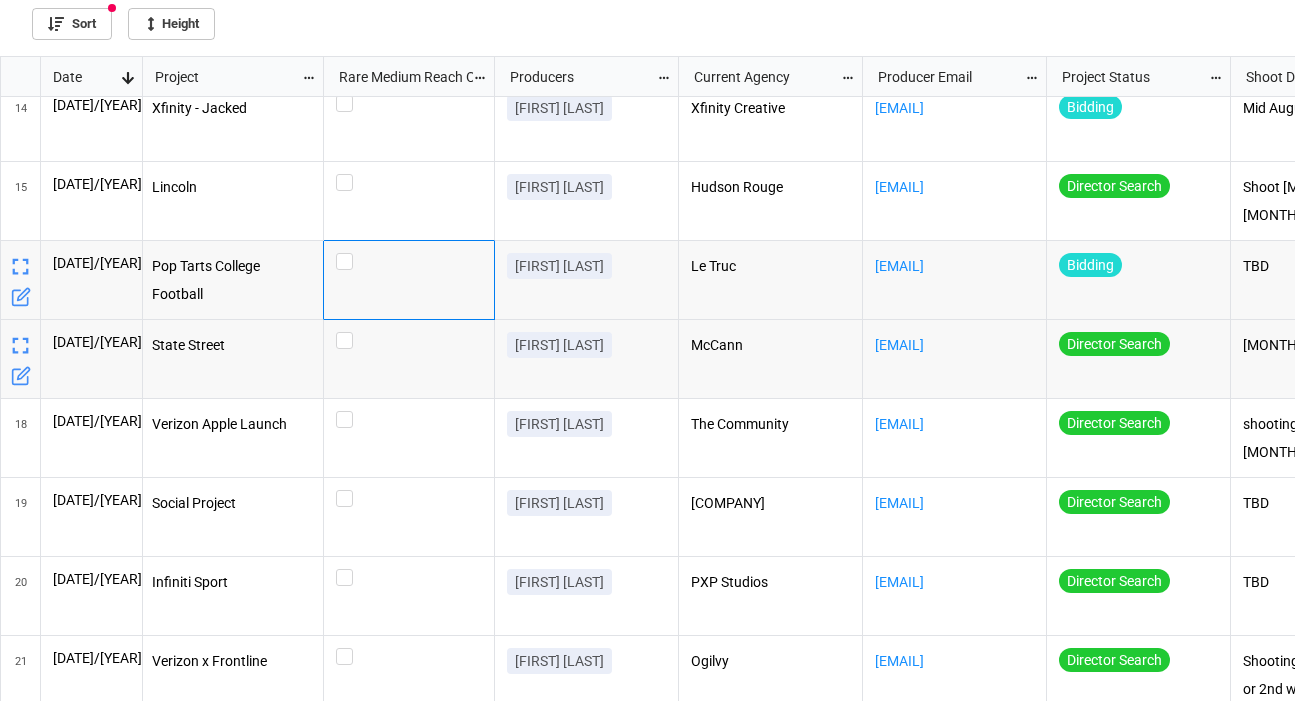 click on "Halley Zubin" at bounding box center [587, 359] 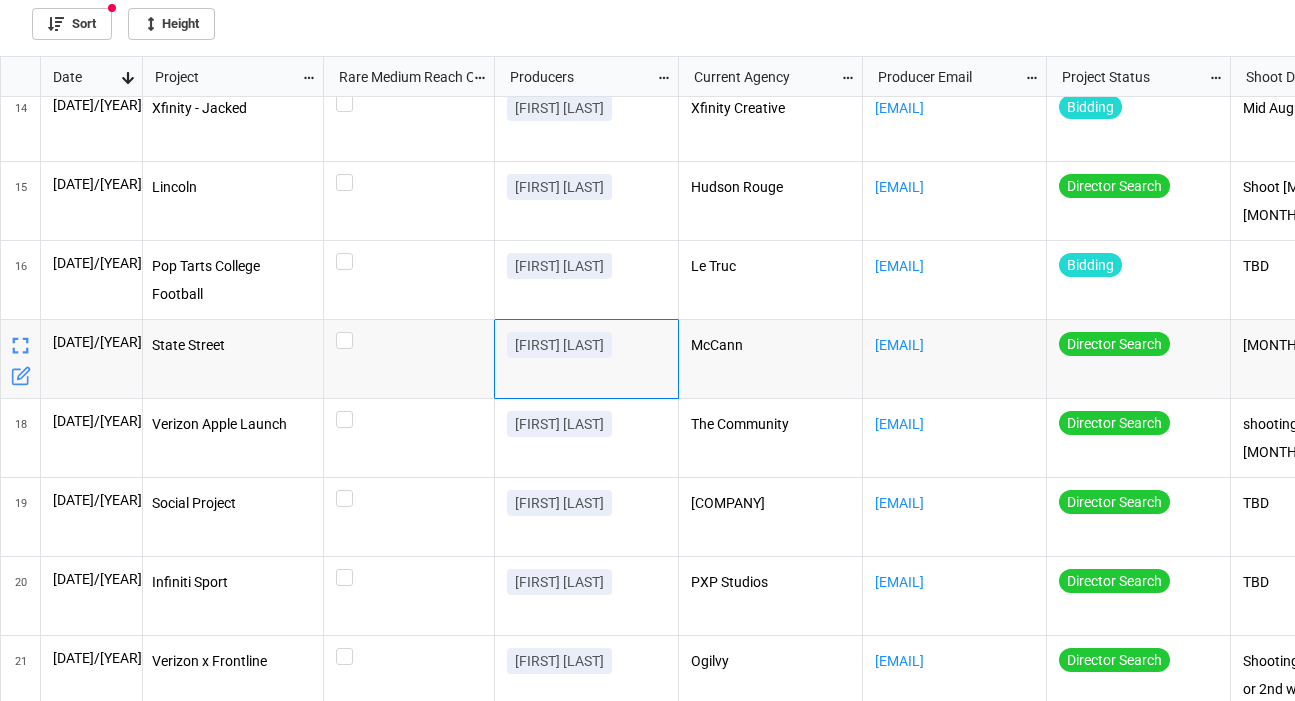 click on "[LAST]" at bounding box center [771, 359] 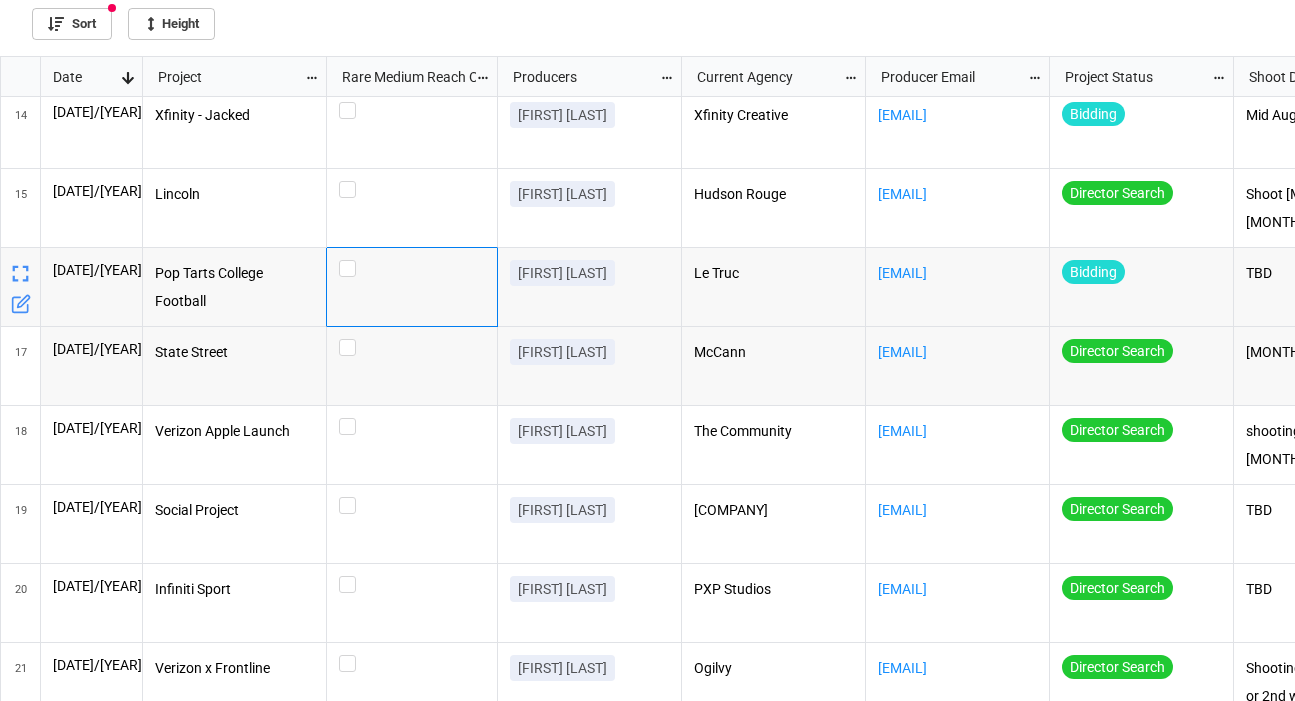 click at bounding box center (412, 287) 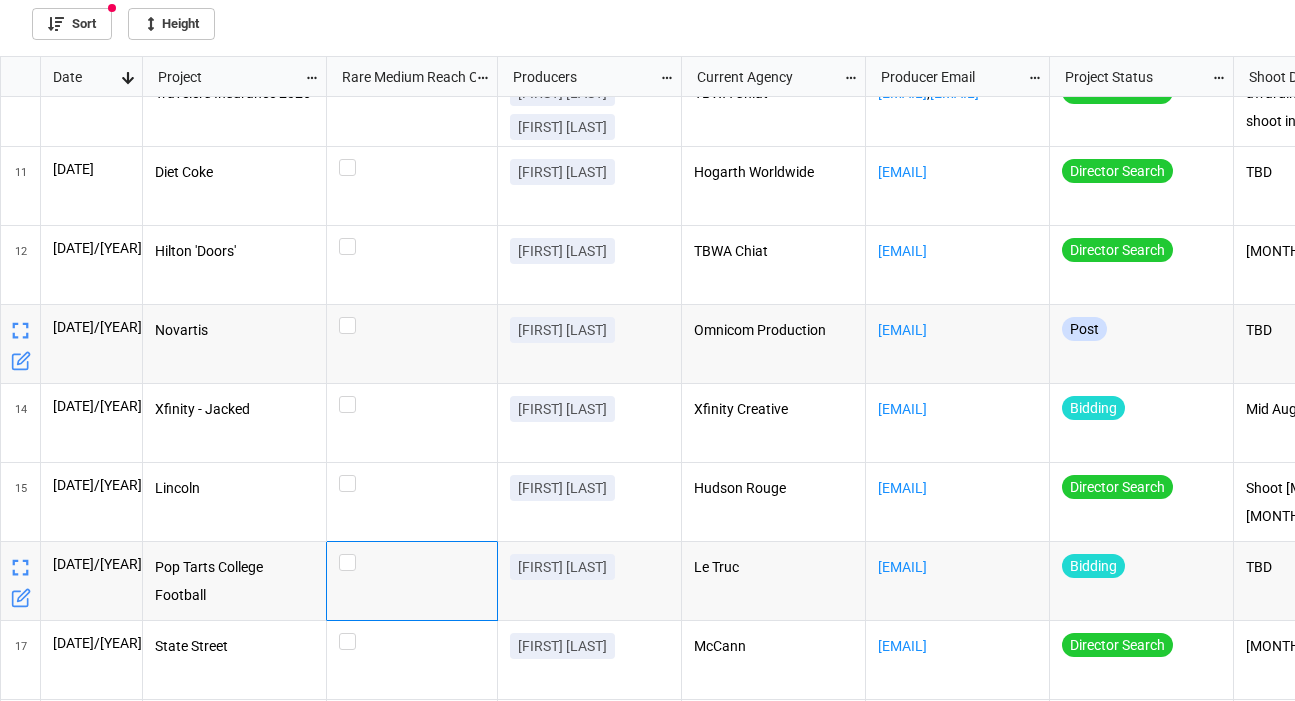 click at bounding box center (412, 344) 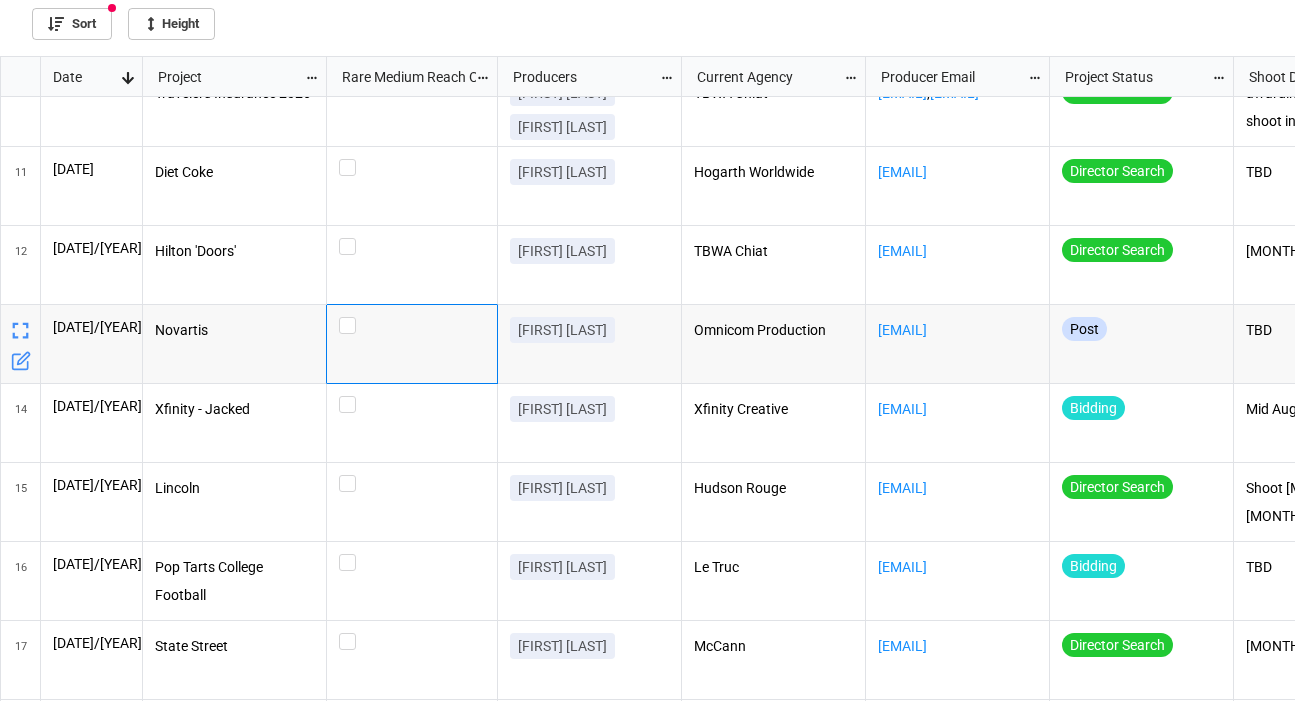 click on "[FIRST] [LAST]" at bounding box center (590, 344) 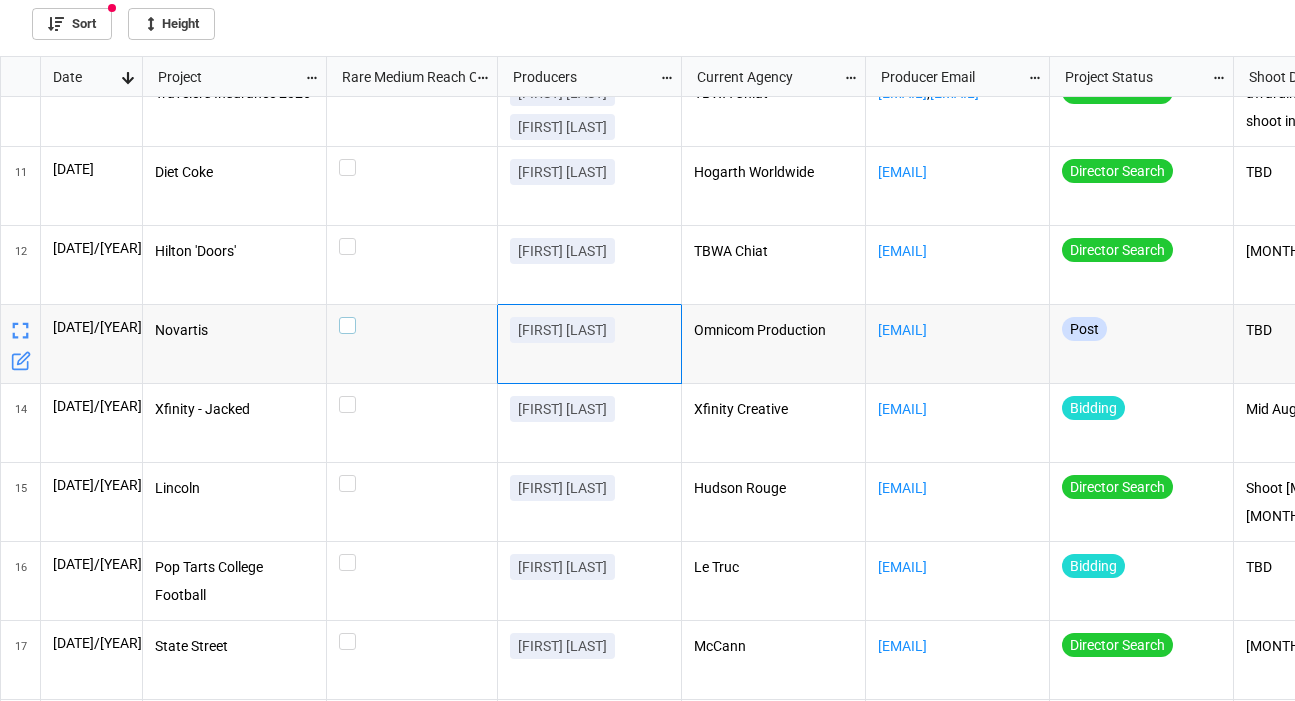 click at bounding box center [412, 325] 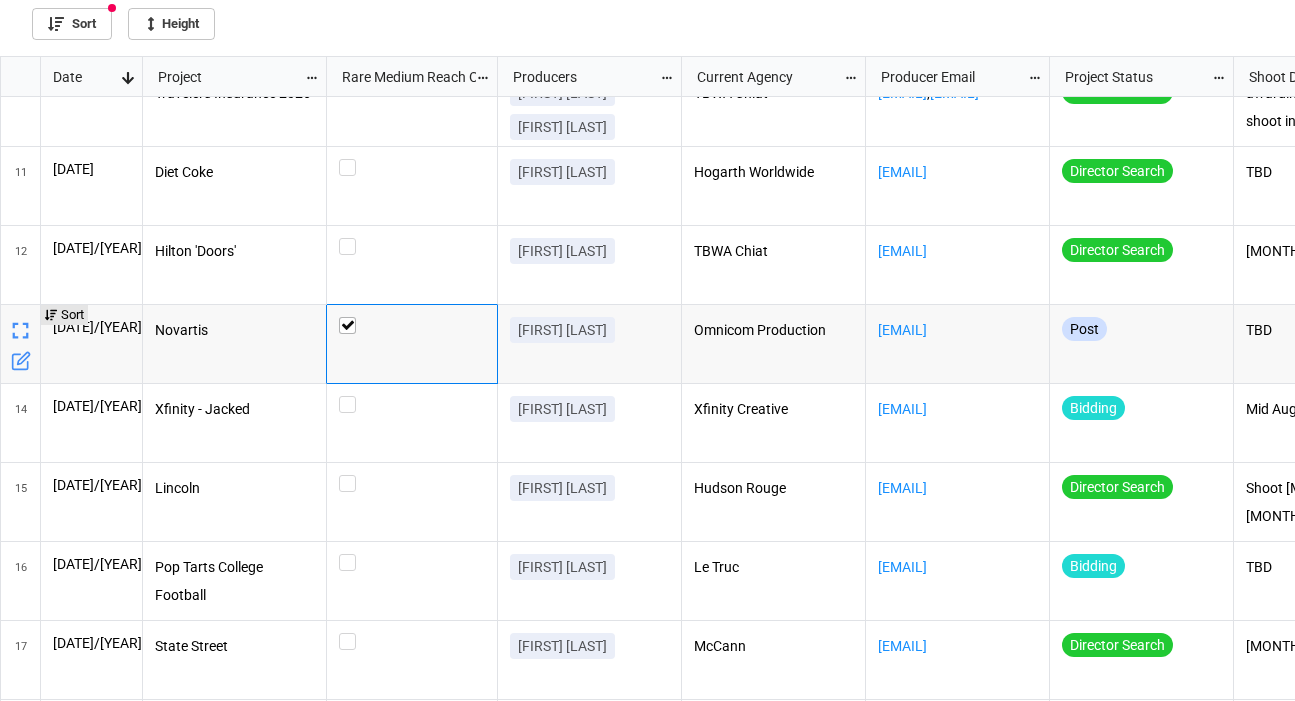 click on "[FIRST] [LAST]" at bounding box center (590, 344) 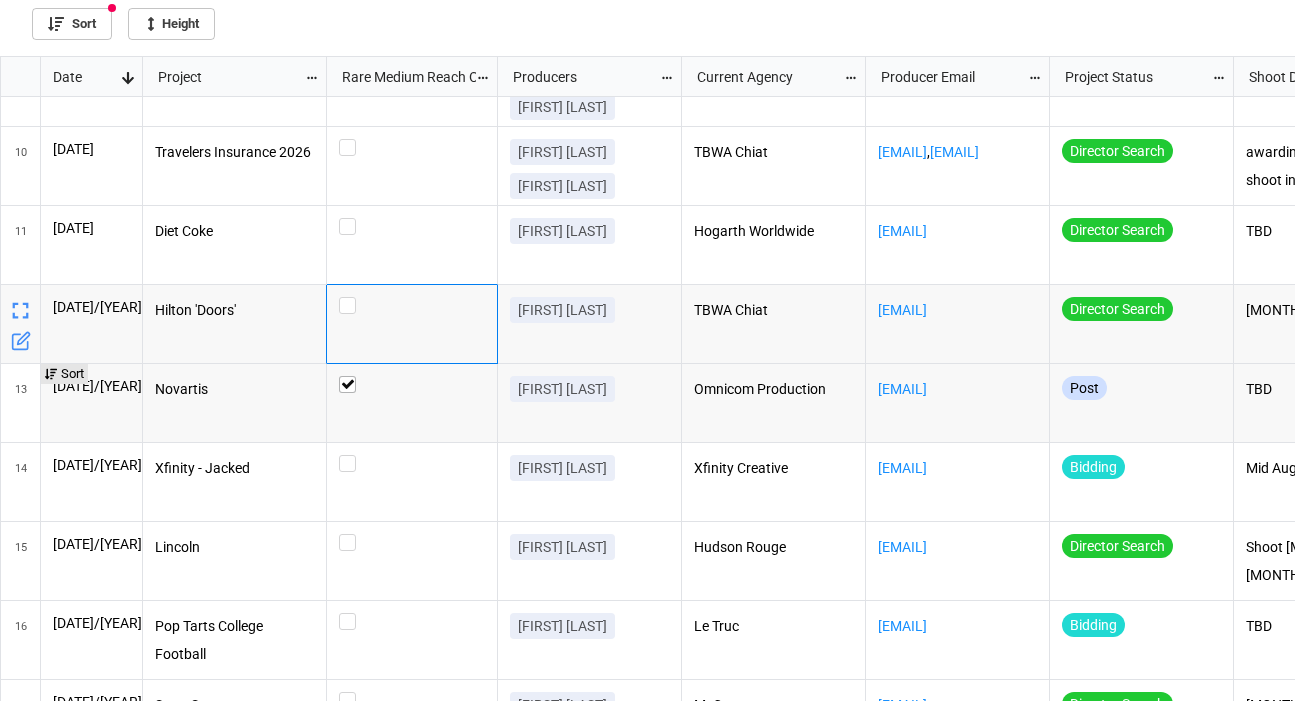 click at bounding box center (412, 324) 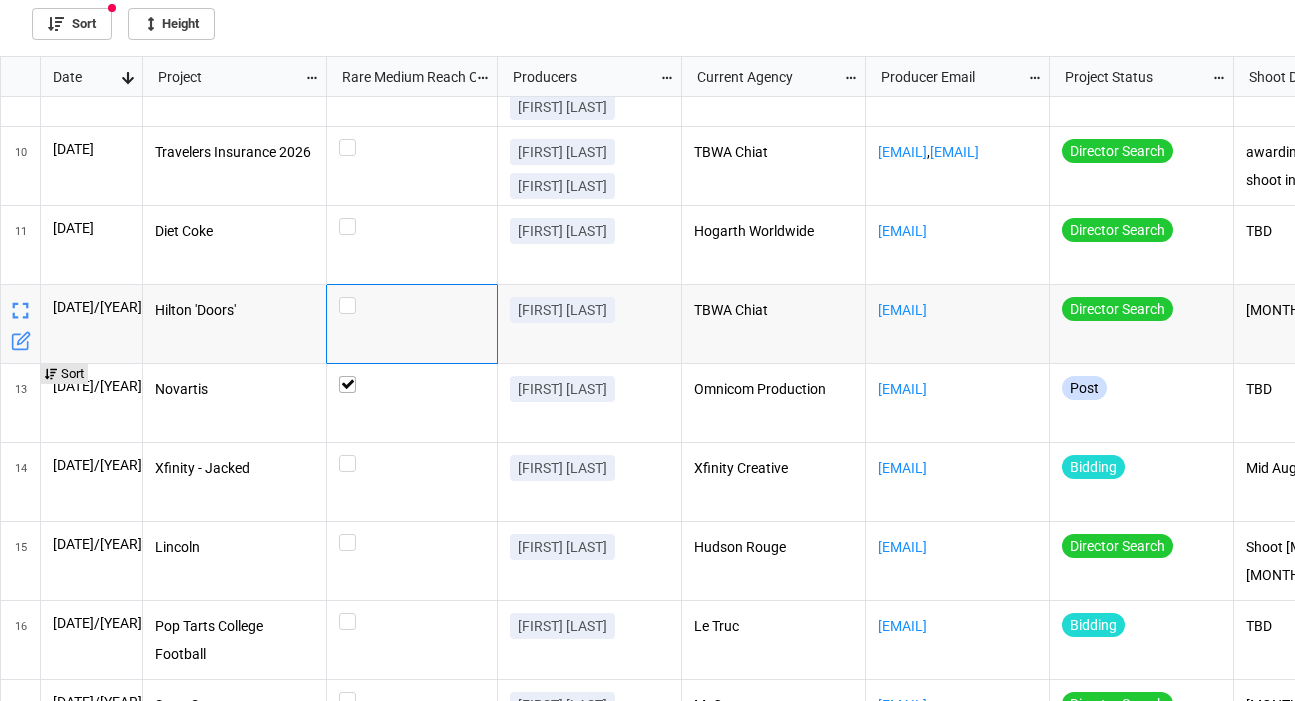 click on "Natasha Tkach" at bounding box center [590, 324] 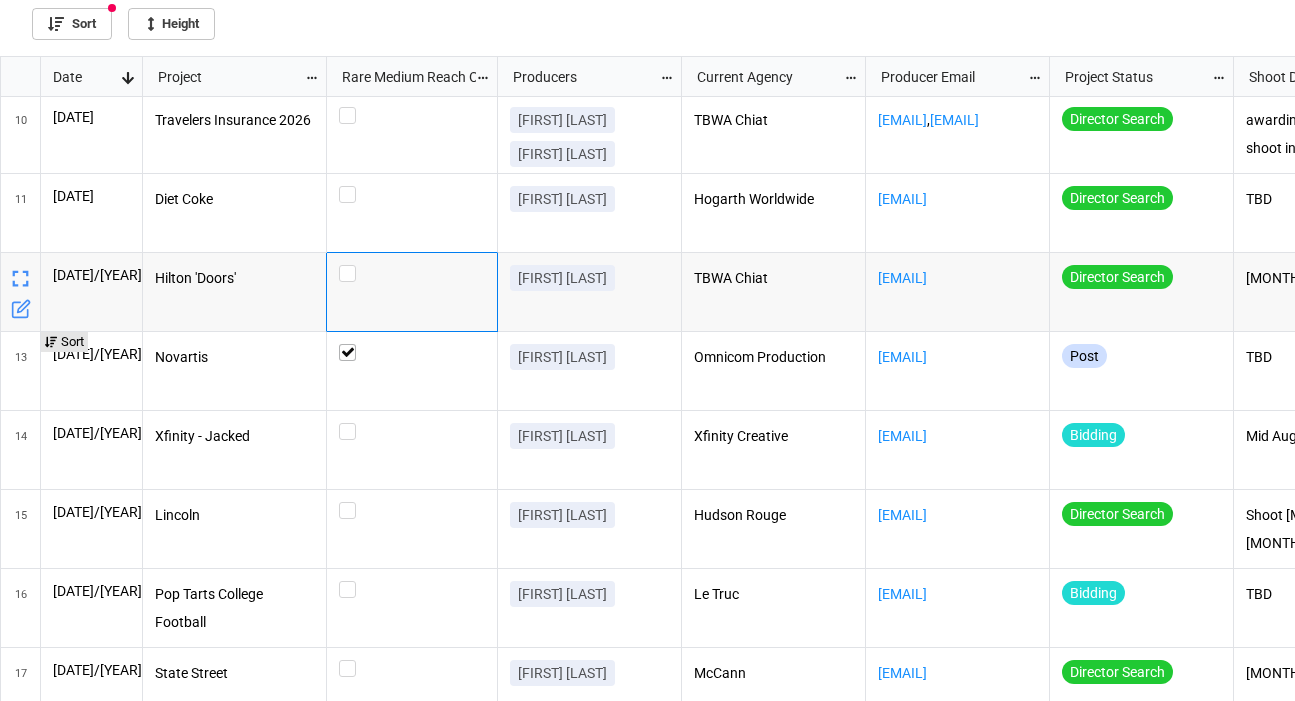 click at bounding box center [412, 292] 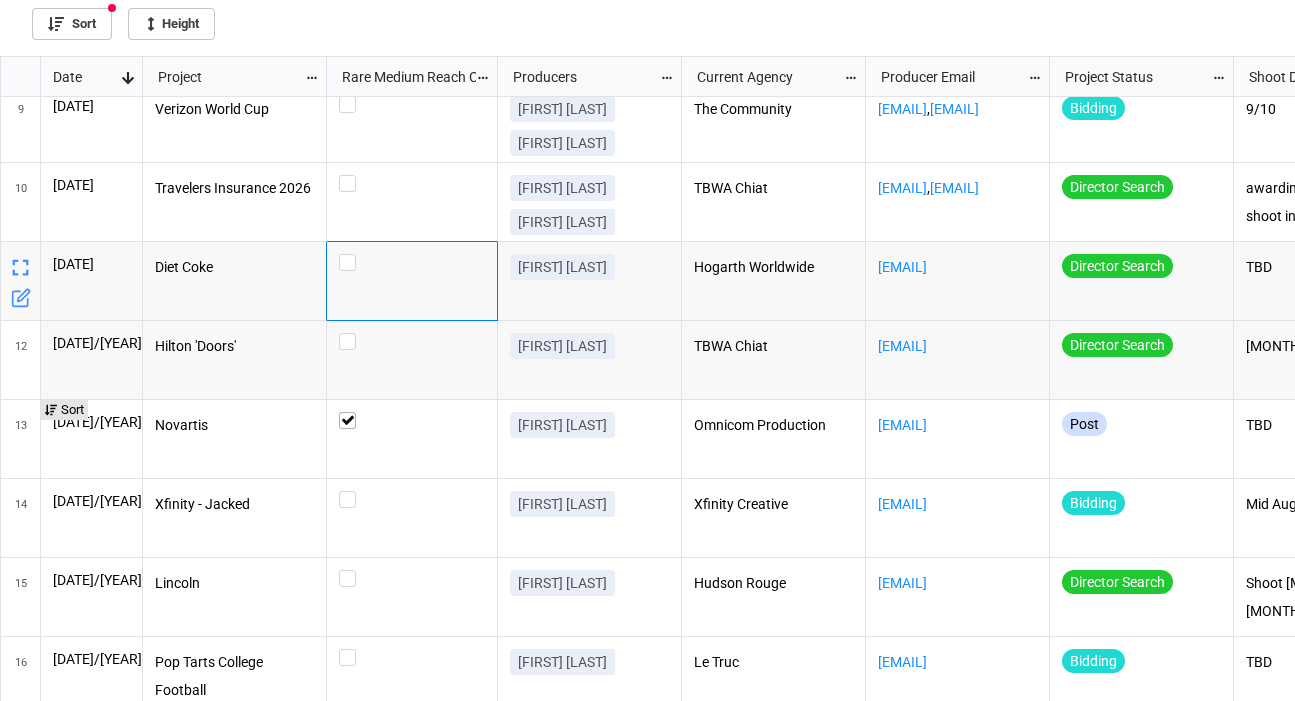 click at bounding box center [412, 281] 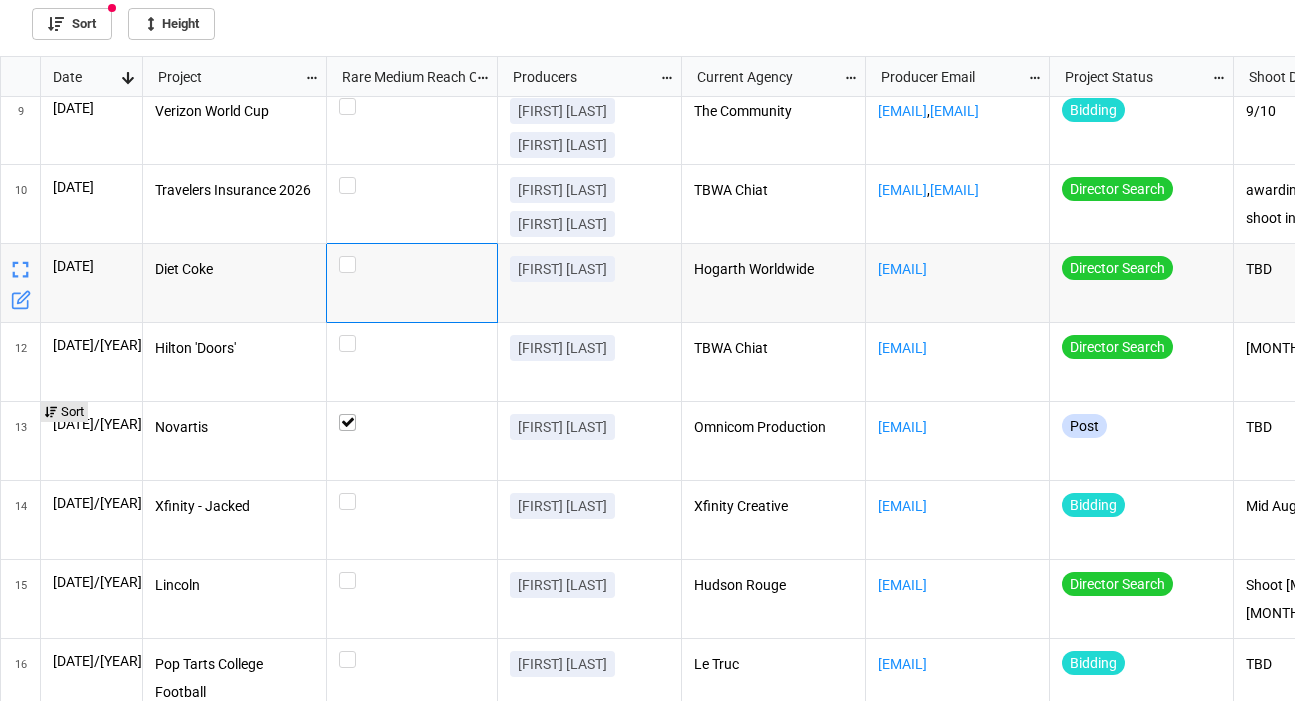 click on "[FIRST] [LAST]" at bounding box center [589, 273] 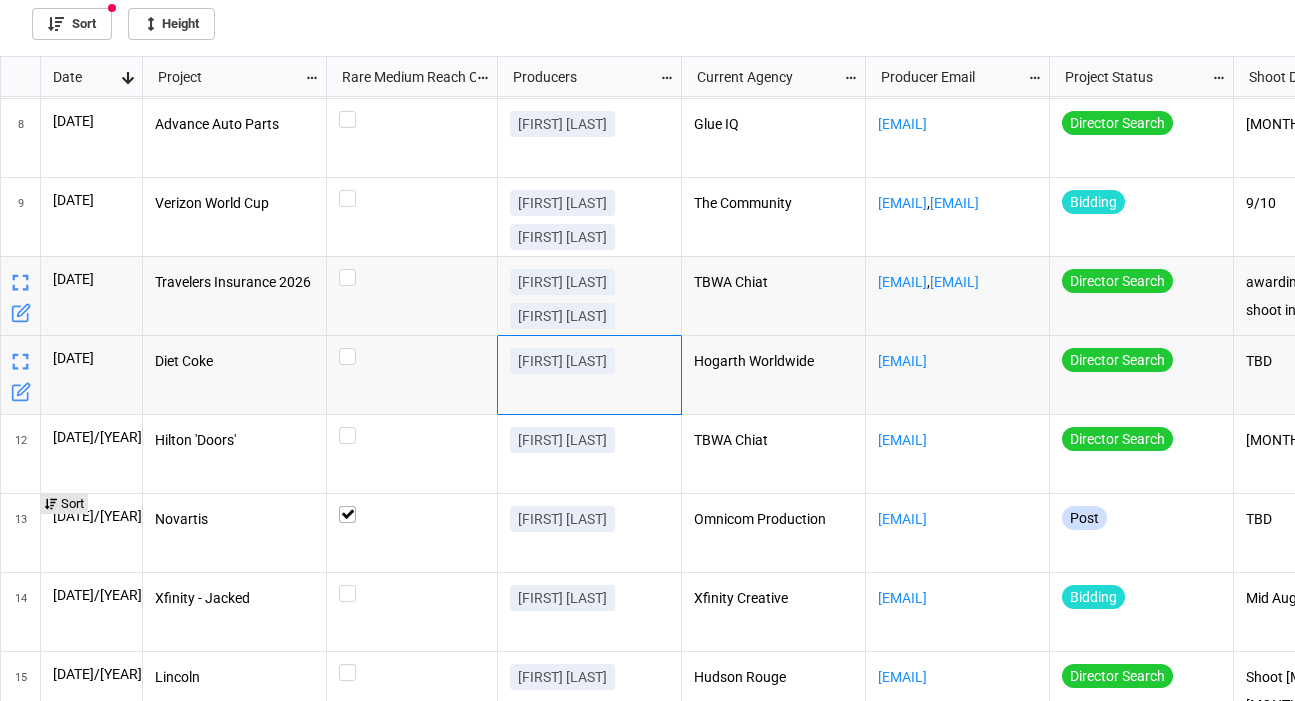 click on "TBWA Chiat" at bounding box center [774, 296] 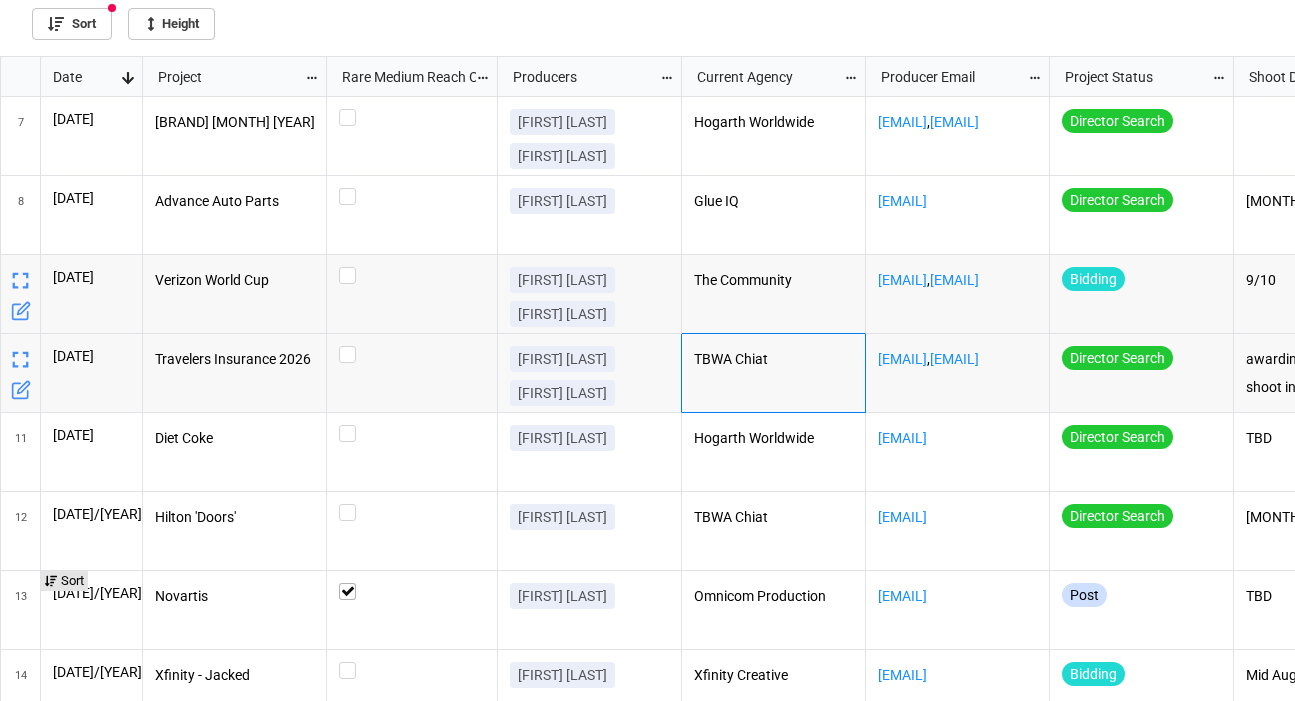 click on "The Community" at bounding box center (774, 294) 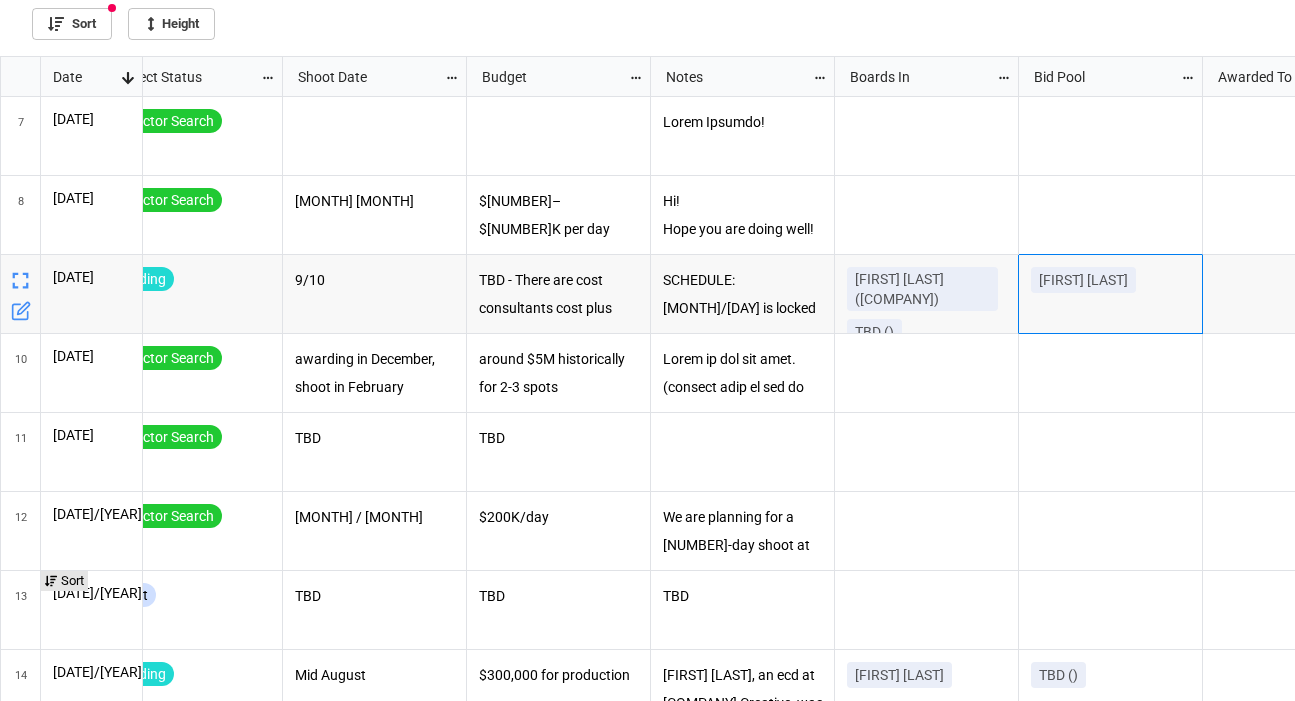 click on "[FIRST] [LAST]" at bounding box center (1083, 280) 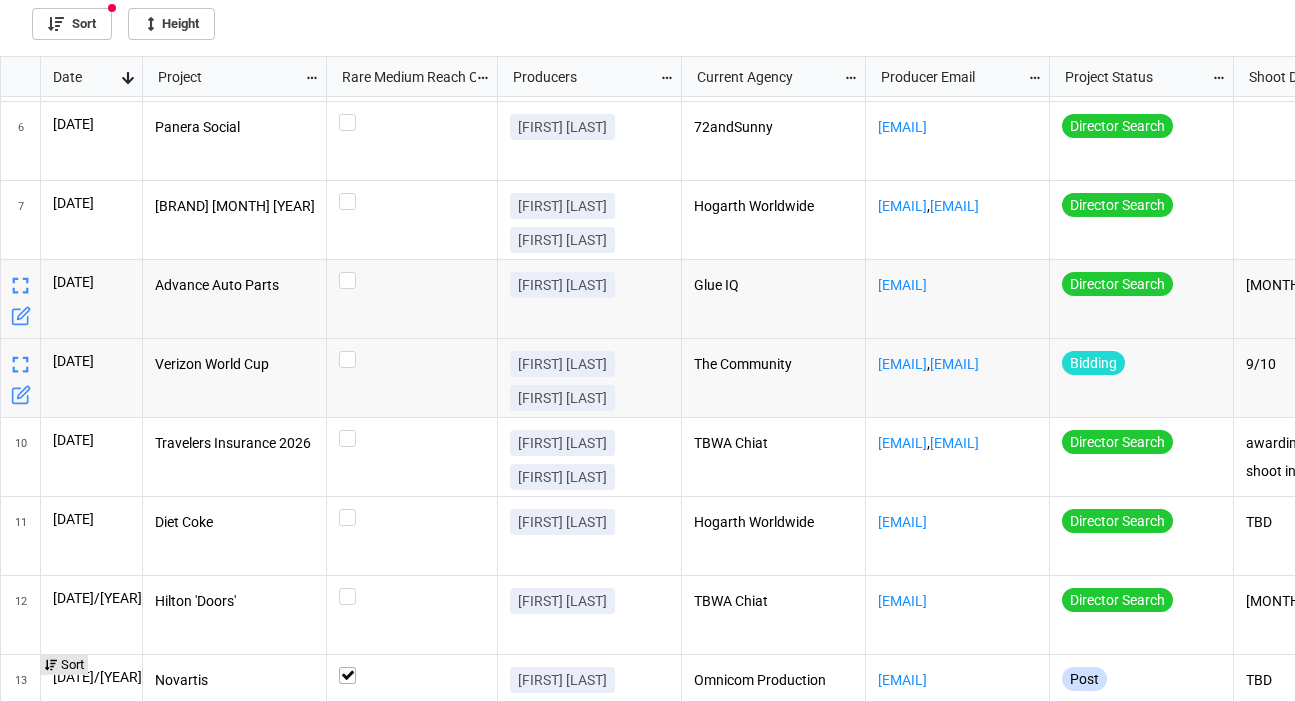 click on "Glue IQ" at bounding box center (774, 286) 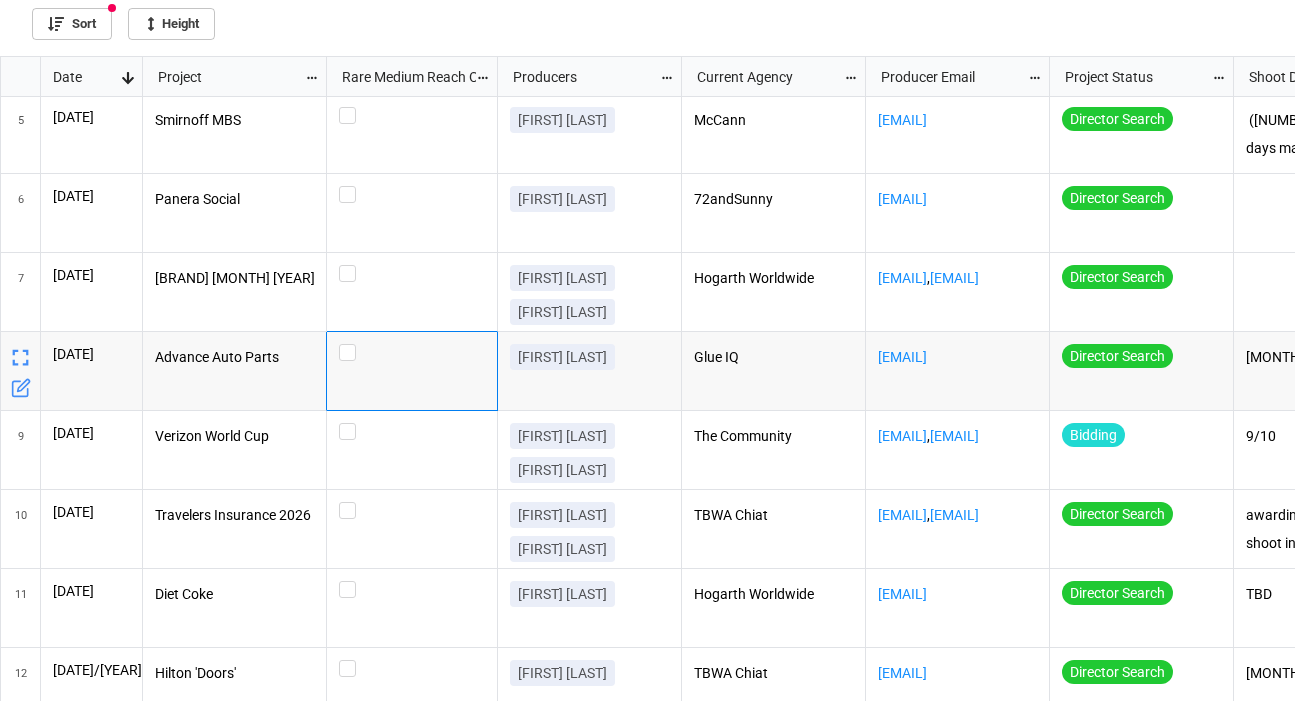 click at bounding box center (412, 371) 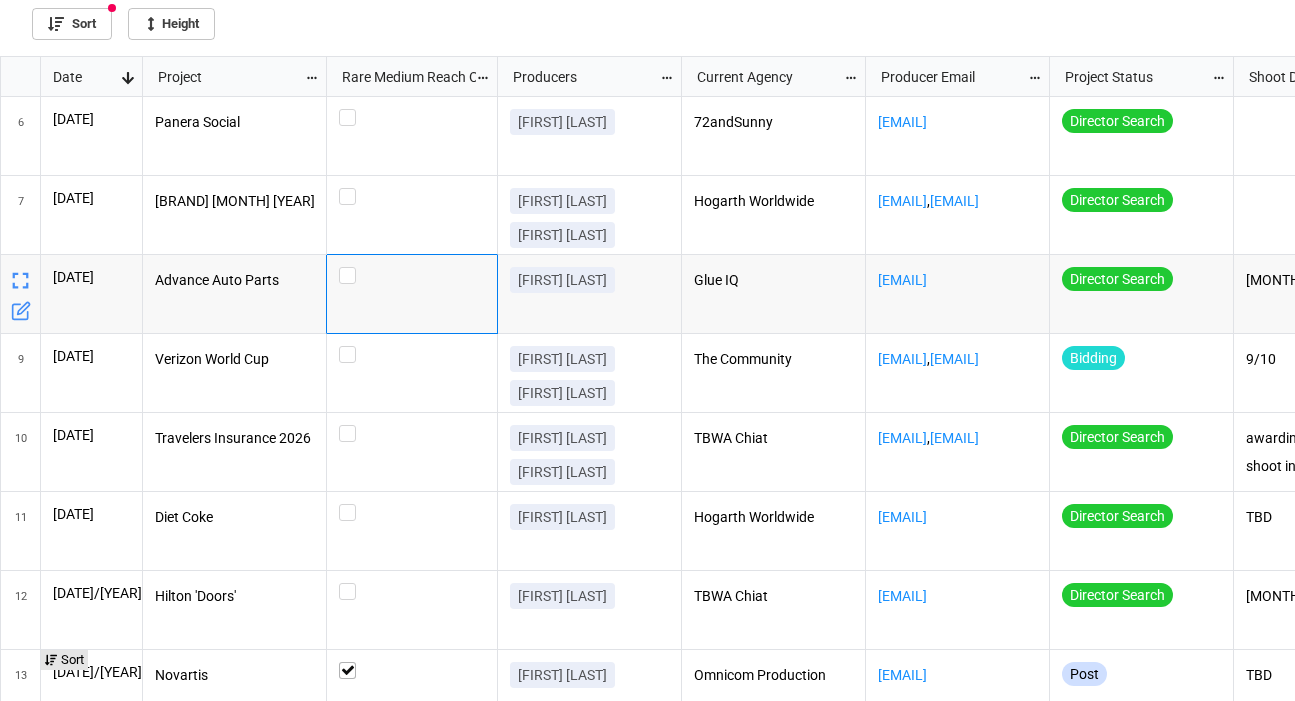 click at bounding box center [412, 294] 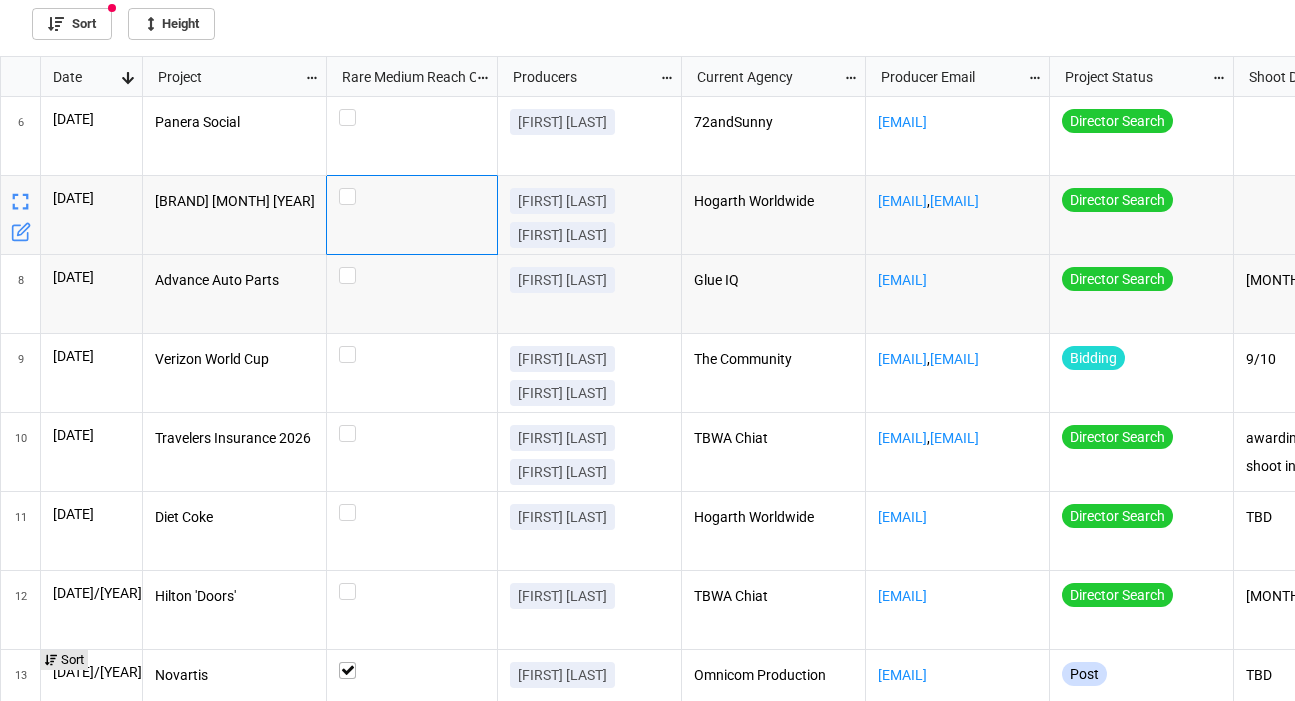 click at bounding box center (412, 215) 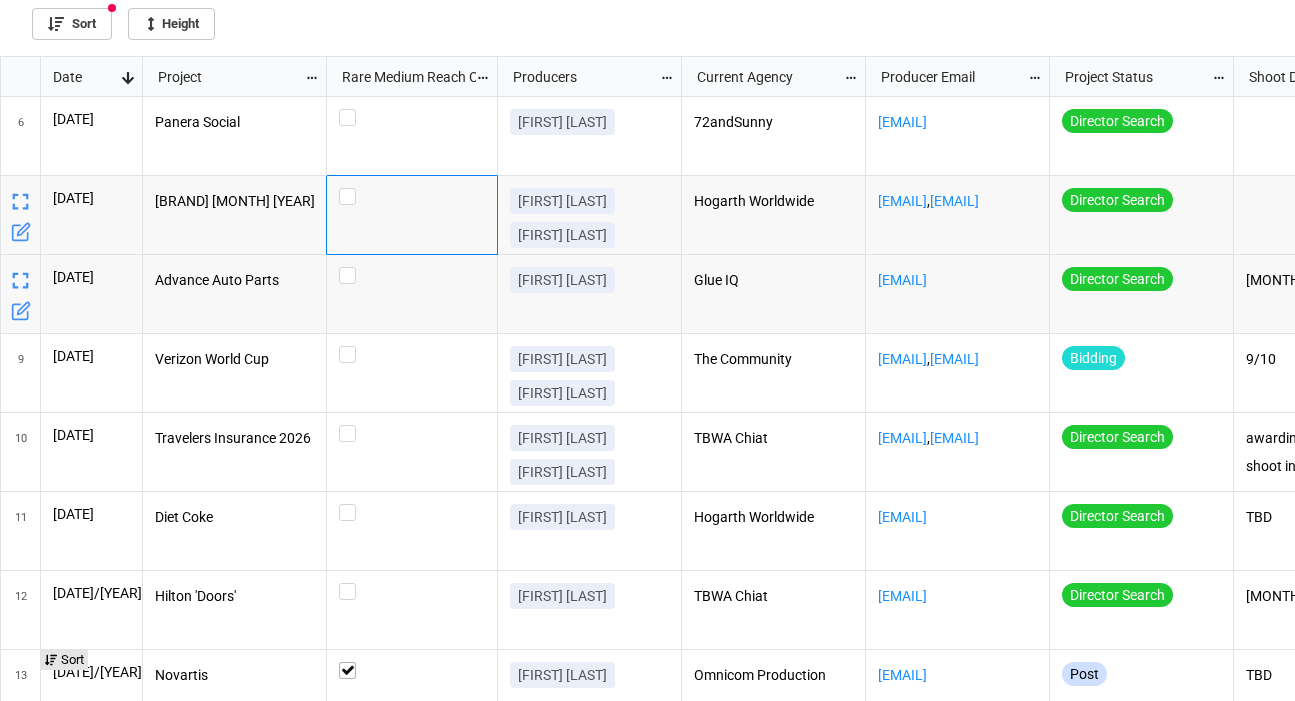 click at bounding box center [412, 294] 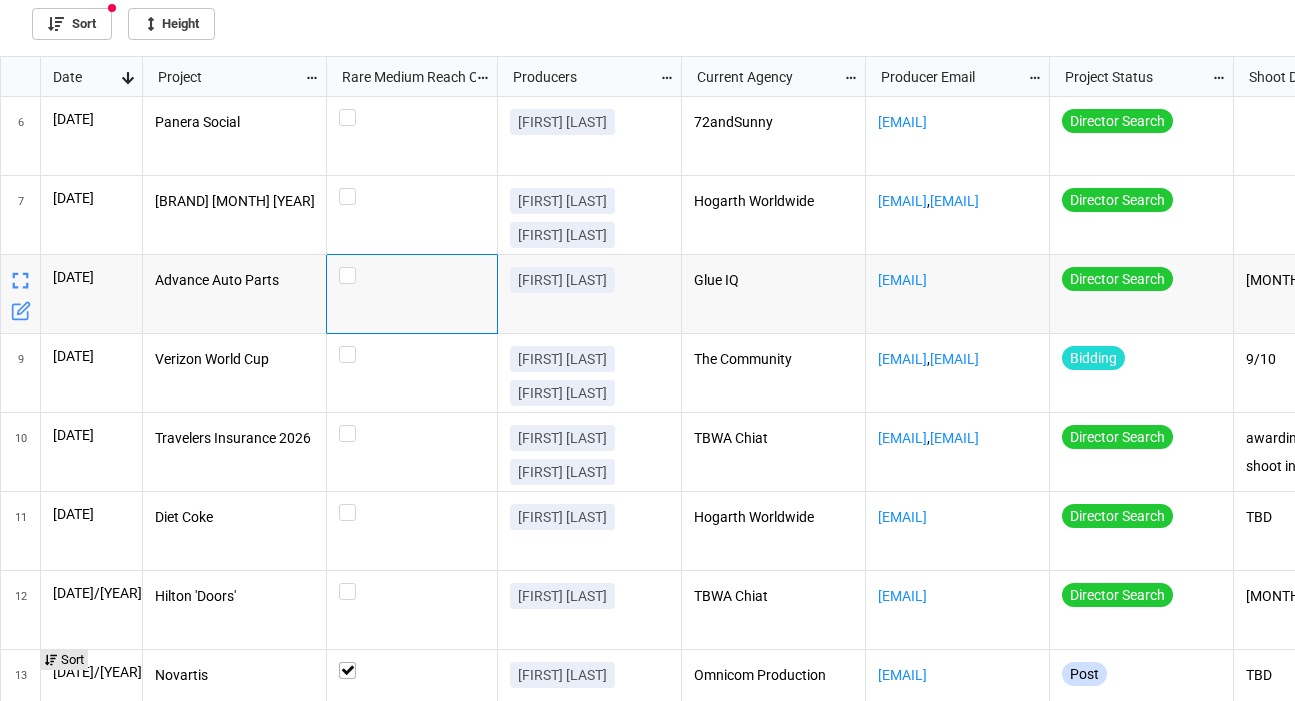 click on "[FIRST] [LAST]" at bounding box center [590, 294] 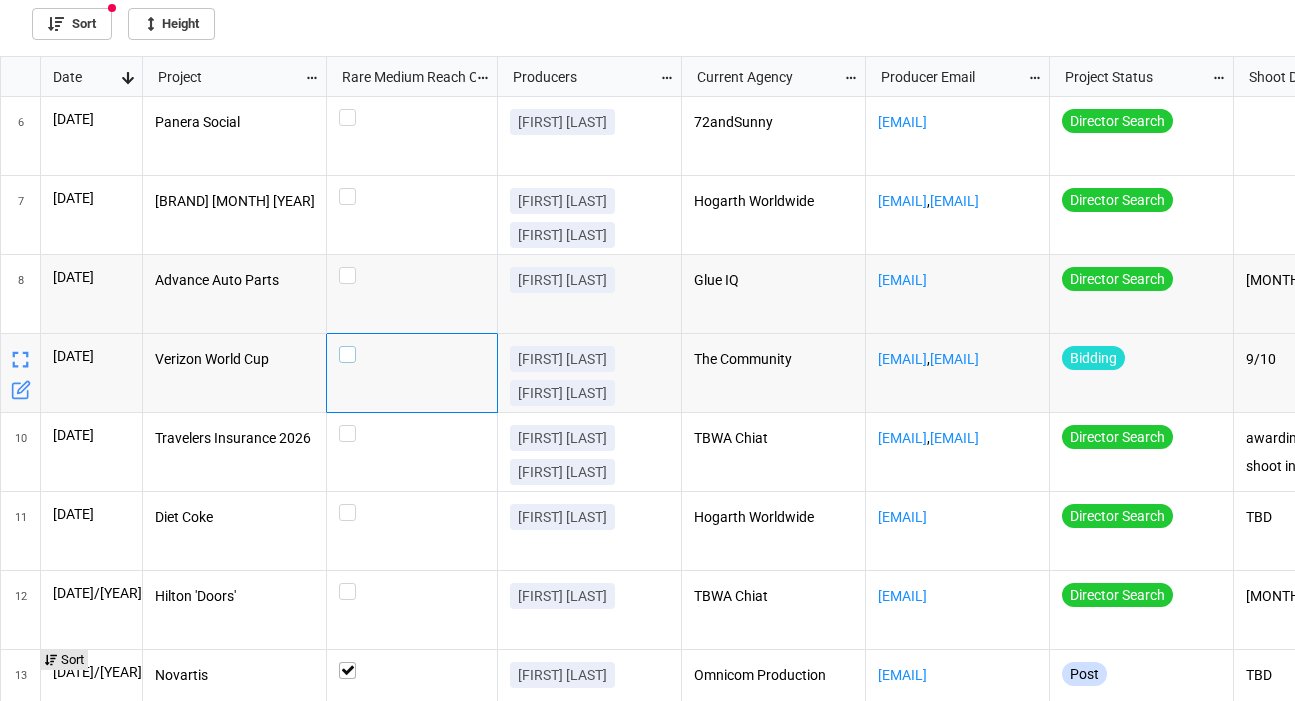 click at bounding box center [412, 354] 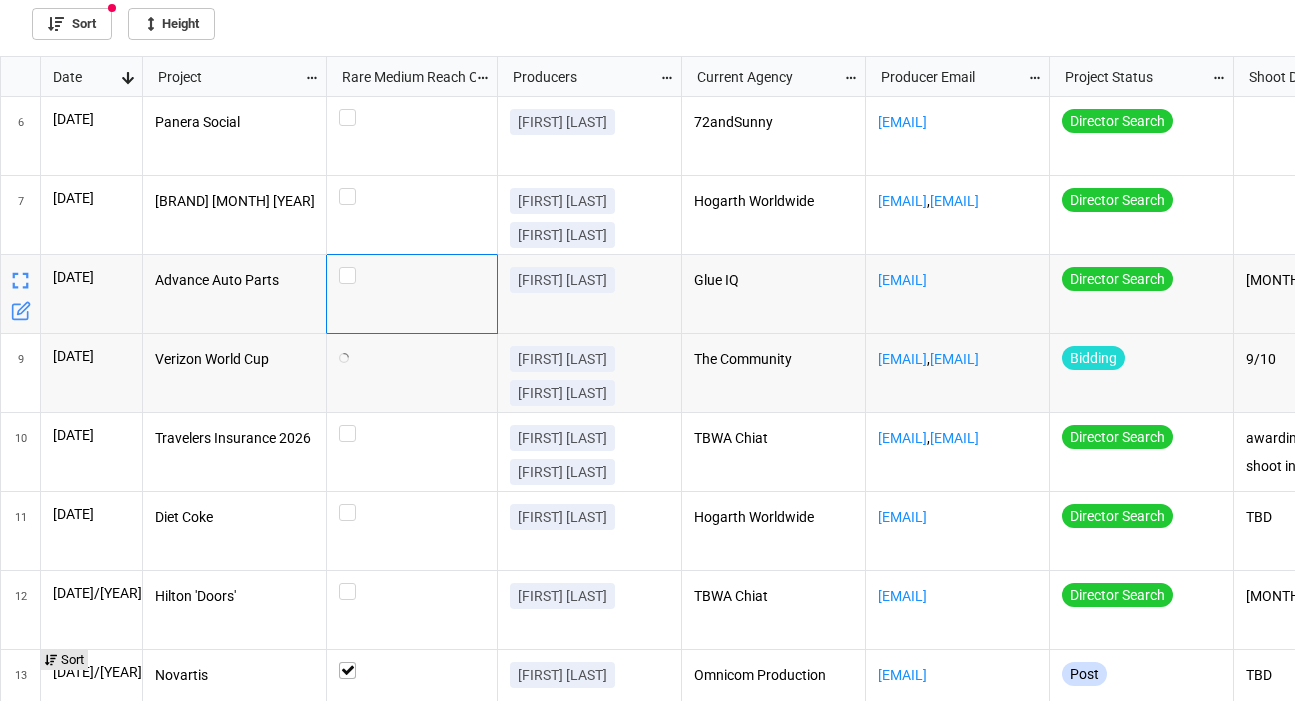 click at bounding box center (412, 294) 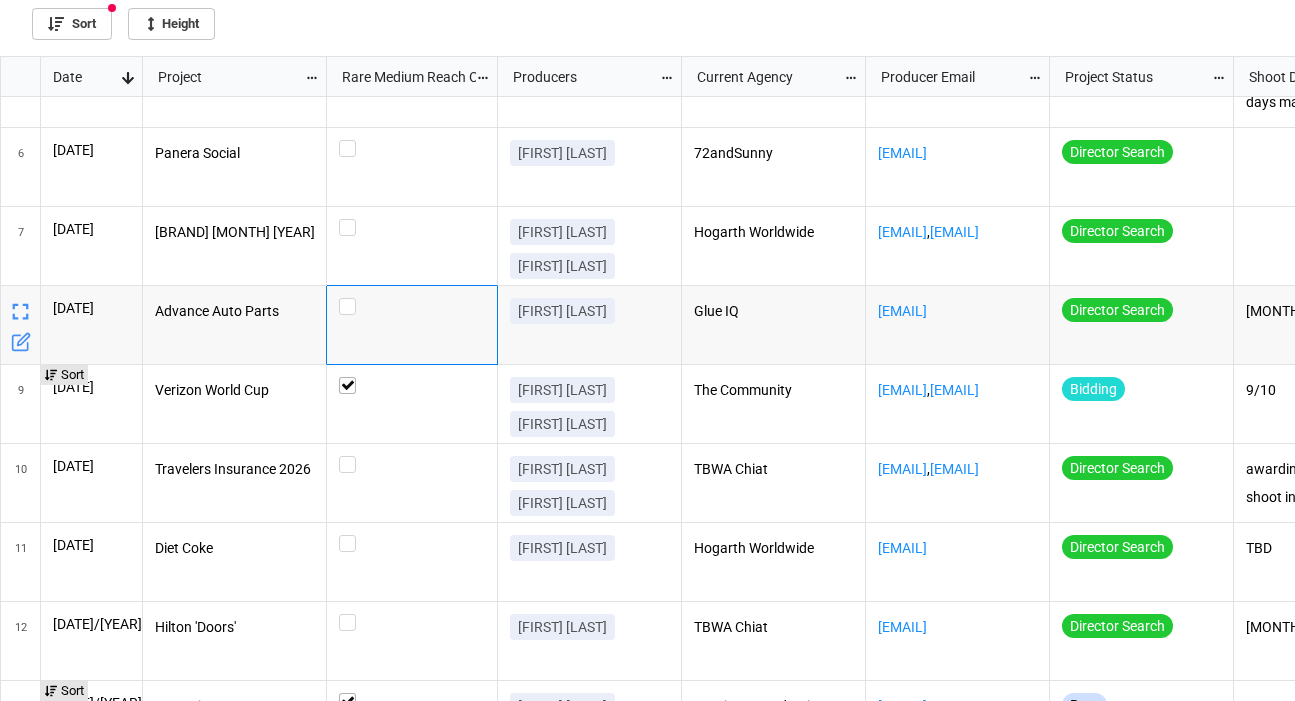 scroll, scrollTop: 364, scrollLeft: 96, axis: both 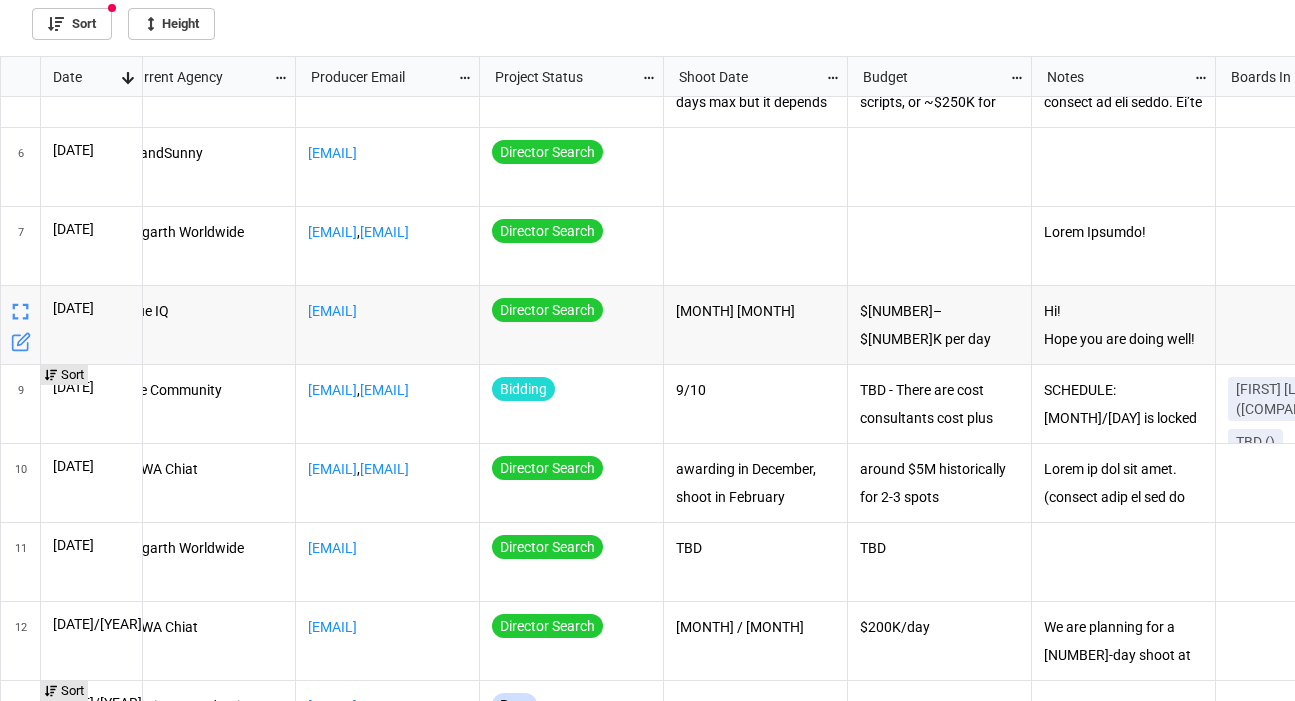 click on "$[NUMBER]–$[NUMBER]k per day (including talent)" at bounding box center [940, 325] 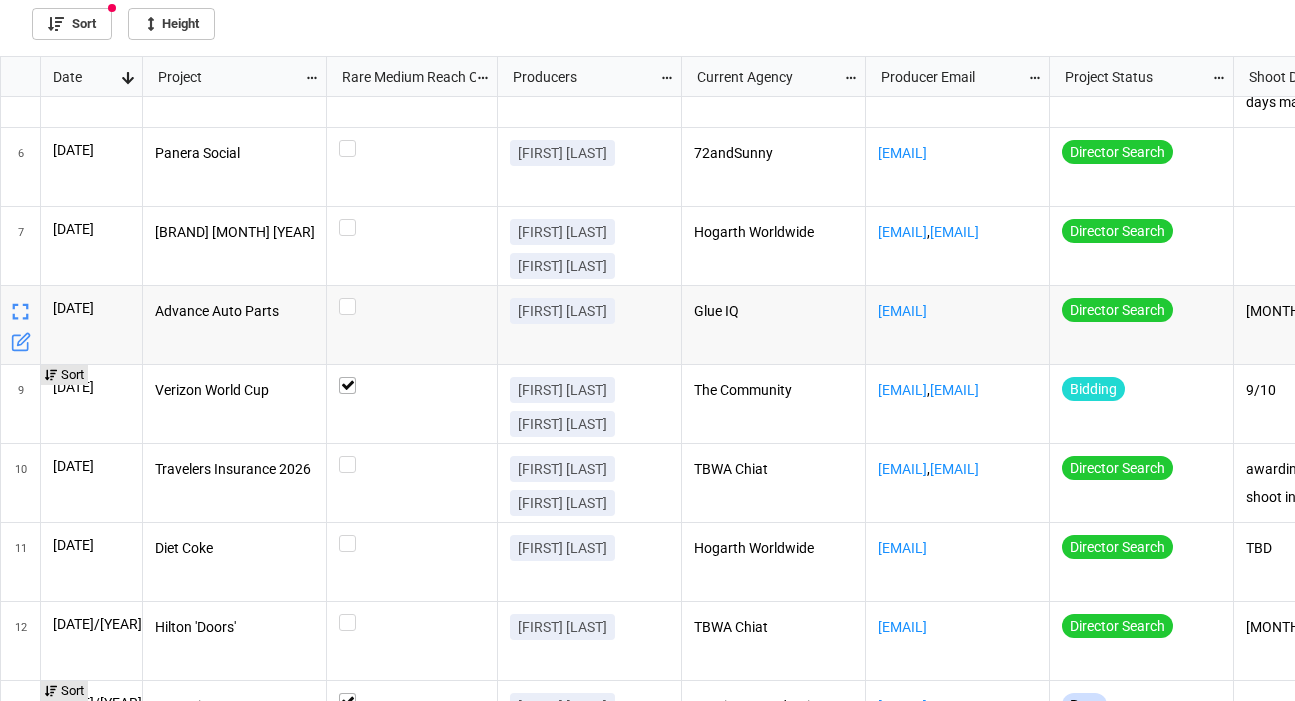 click on "Glue IQ" at bounding box center [774, 325] 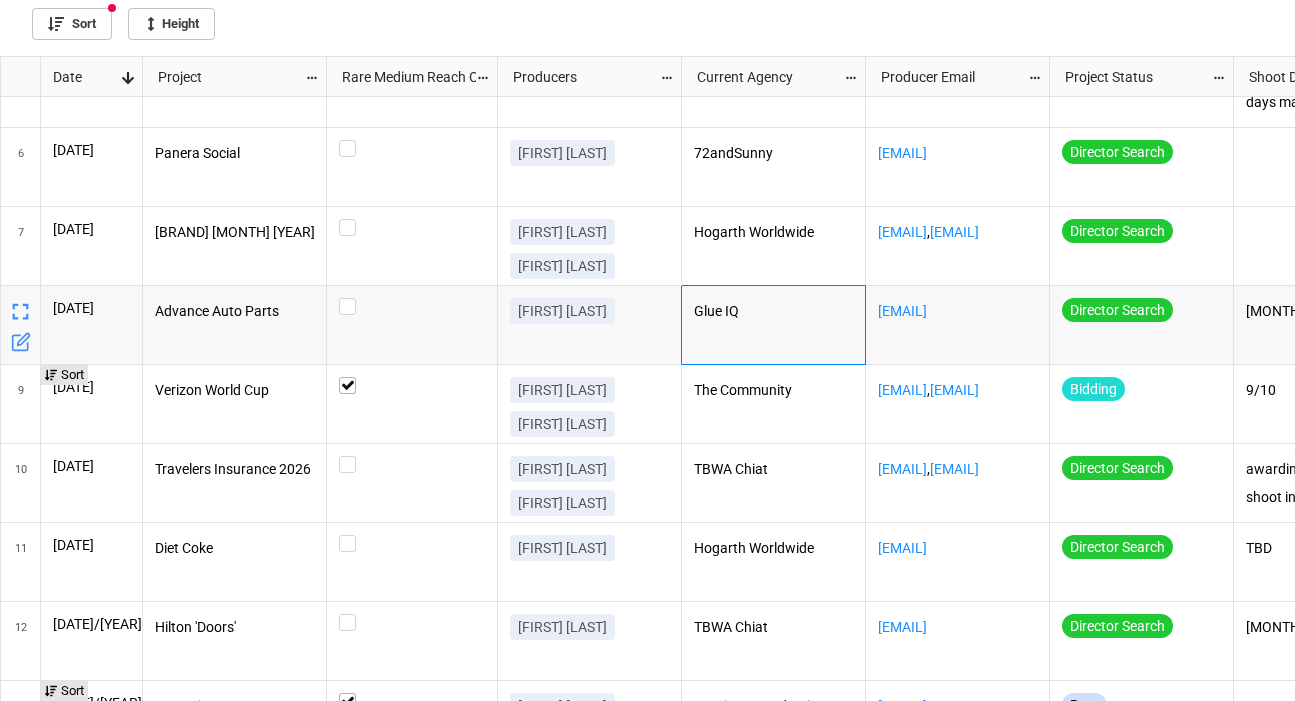 click at bounding box center (412, 325) 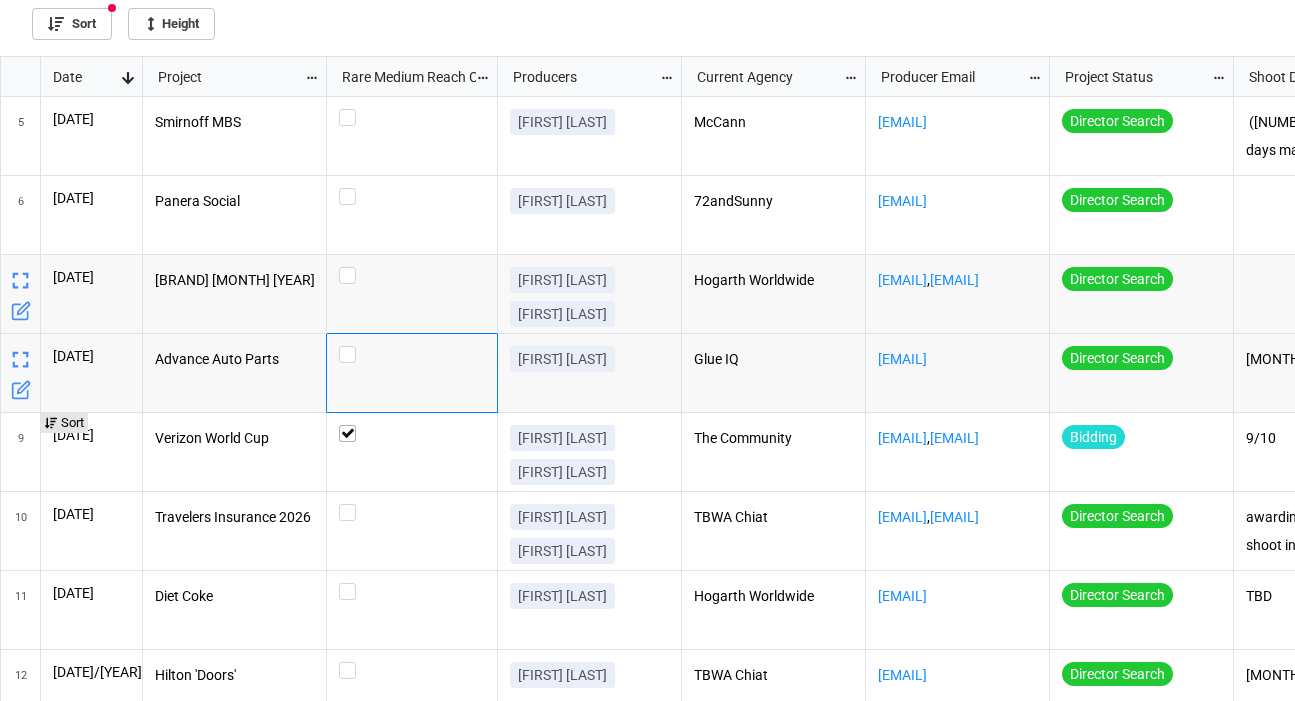 click 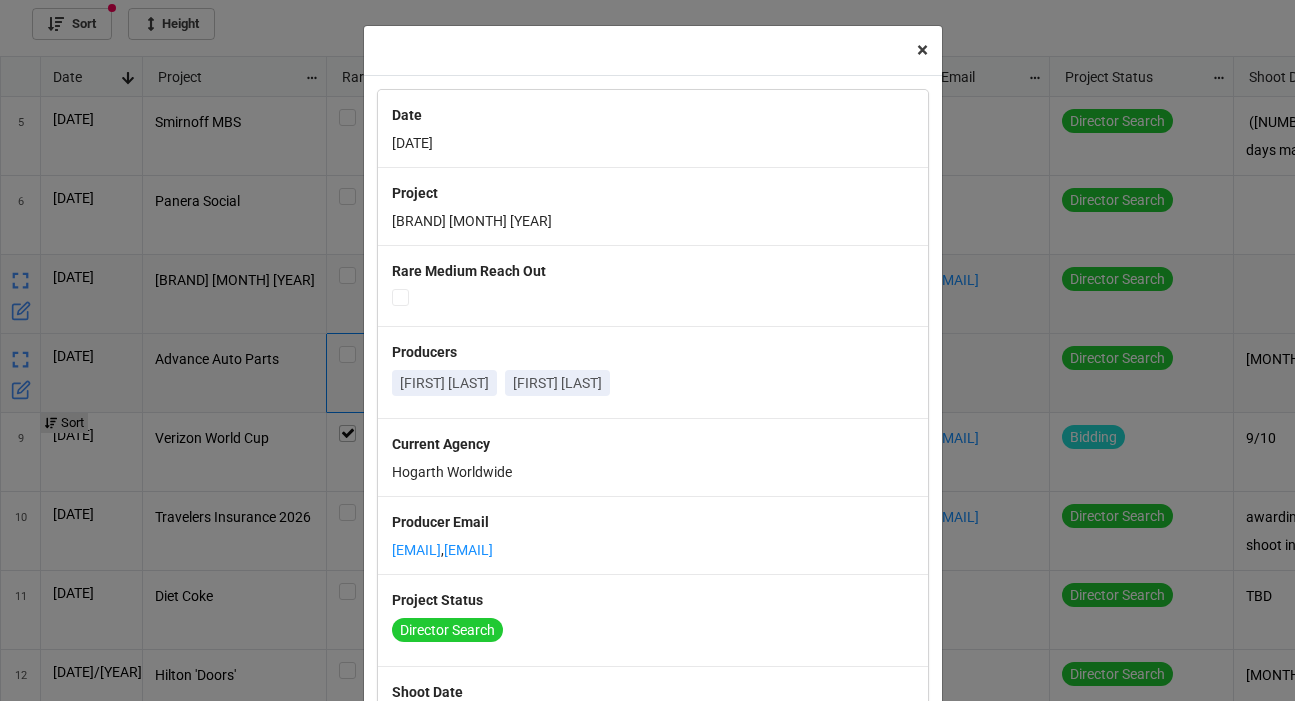 click on "×" at bounding box center (922, 50) 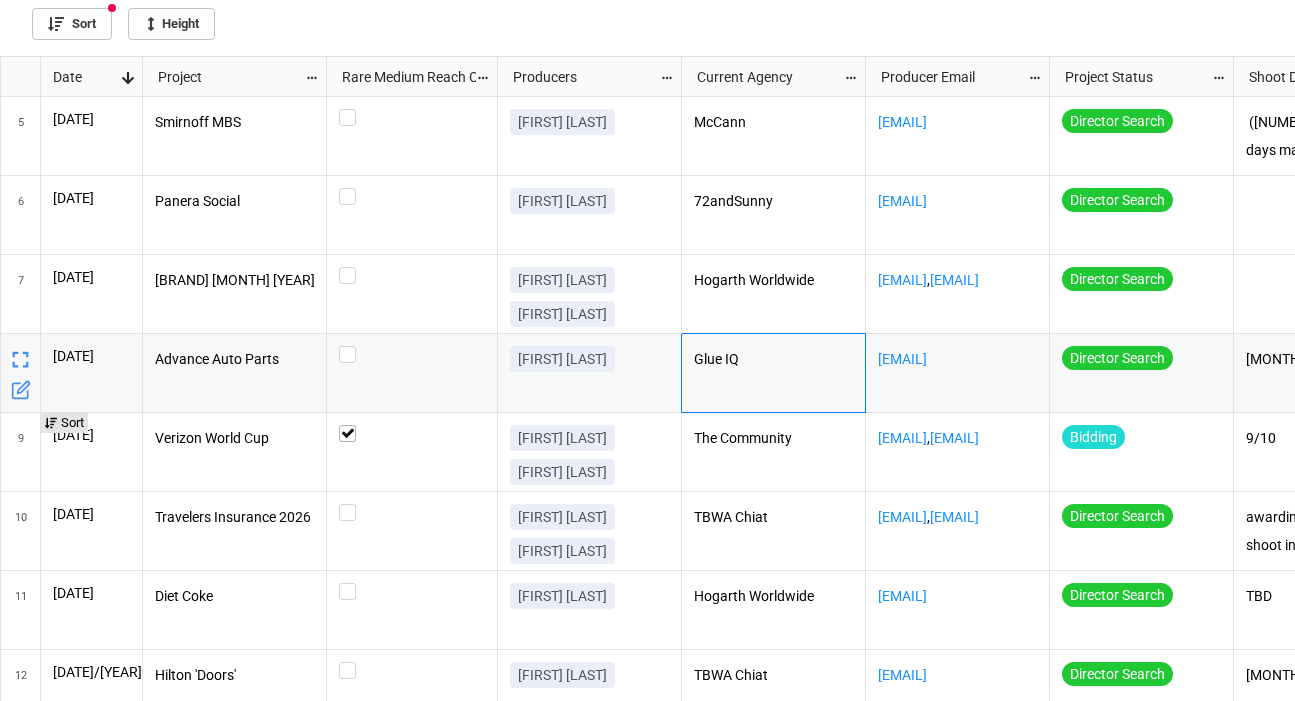 click on "Glue IQ" at bounding box center (774, 360) 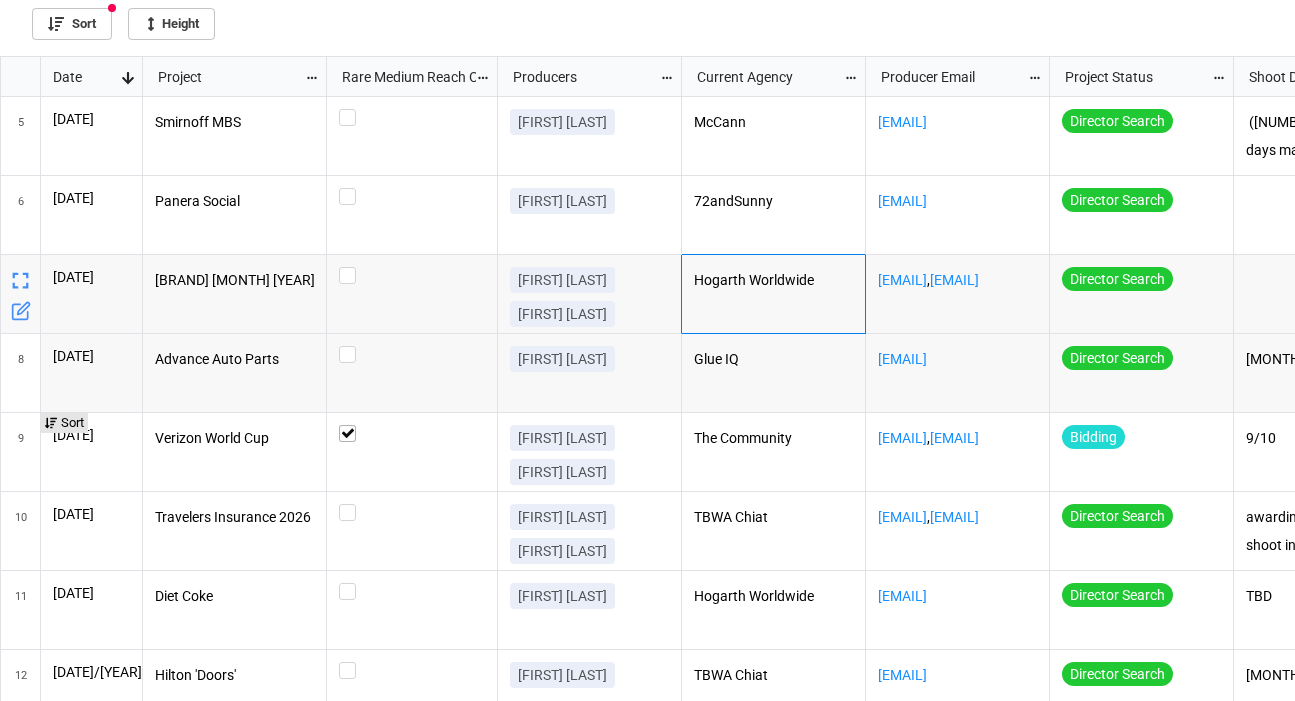 click on "Hogarth Worldwide" at bounding box center (774, 294) 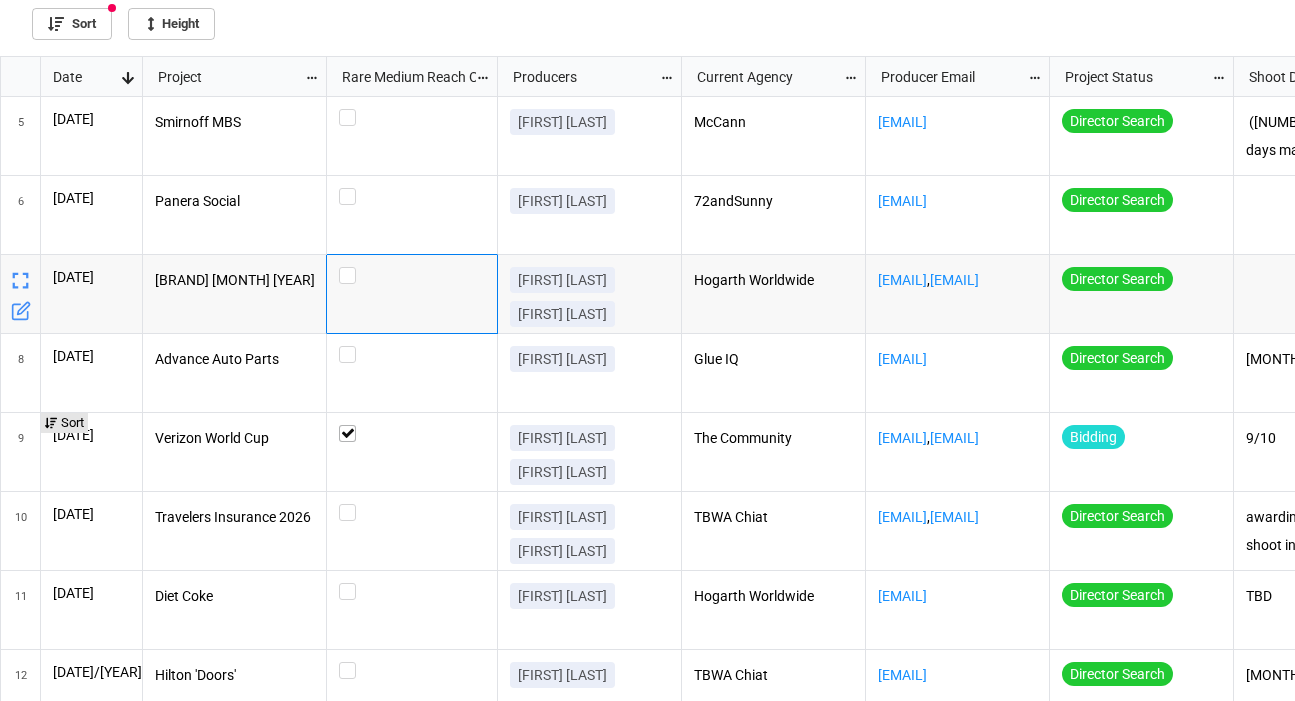 click at bounding box center [412, 294] 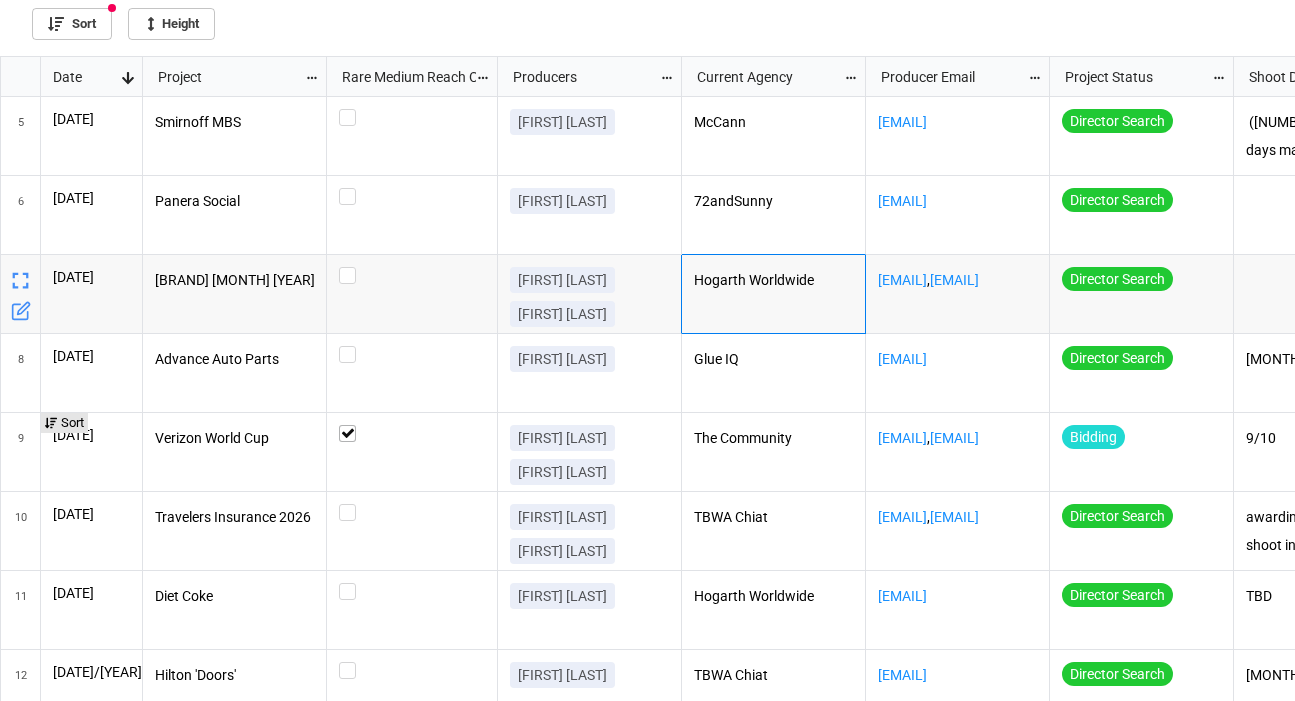 click on "Hogarth Worldwide" at bounding box center (774, 281) 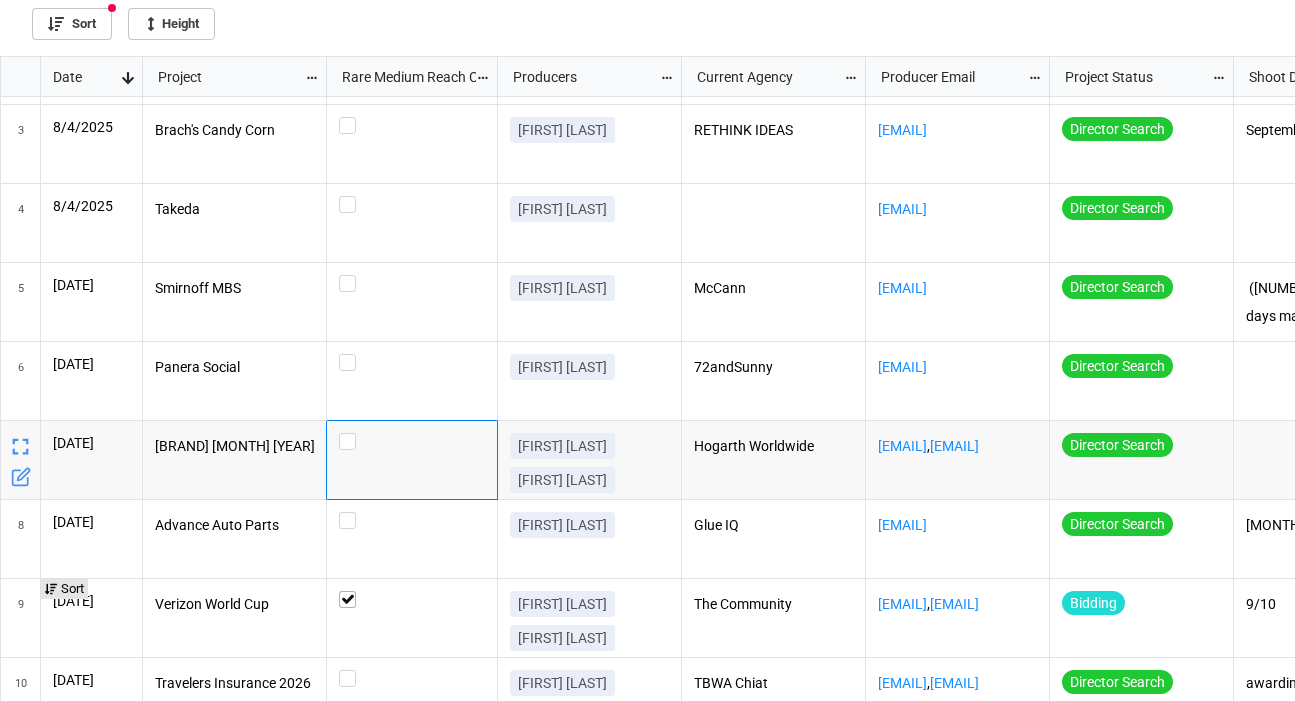 click at bounding box center [412, 460] 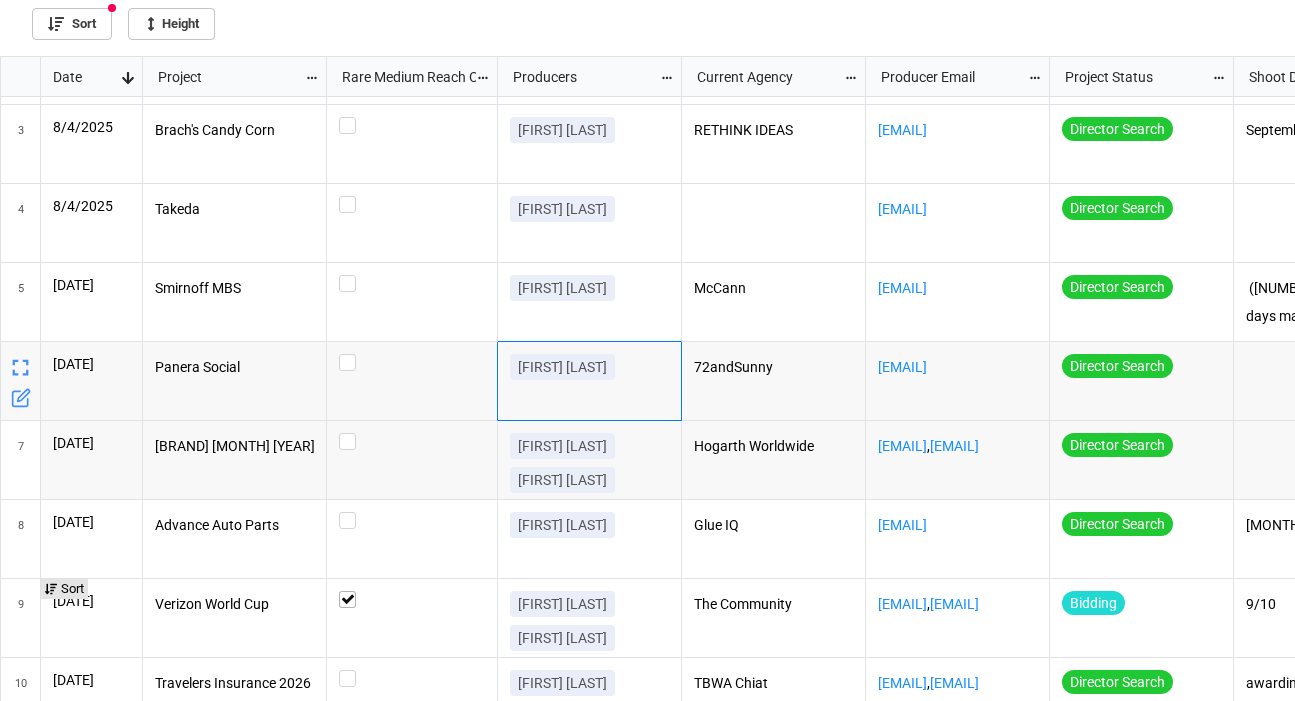 click on "Charlotte Stirrup" at bounding box center (590, 381) 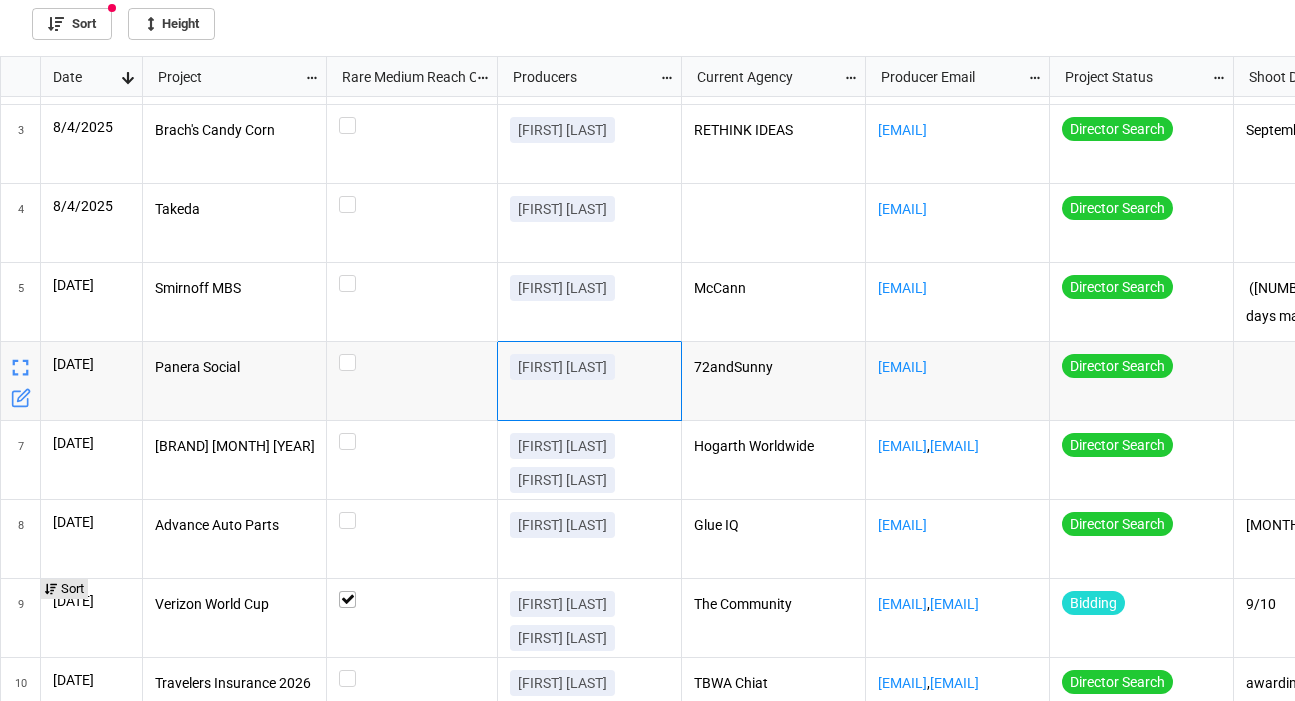 click on "72andSunny" at bounding box center [774, 368] 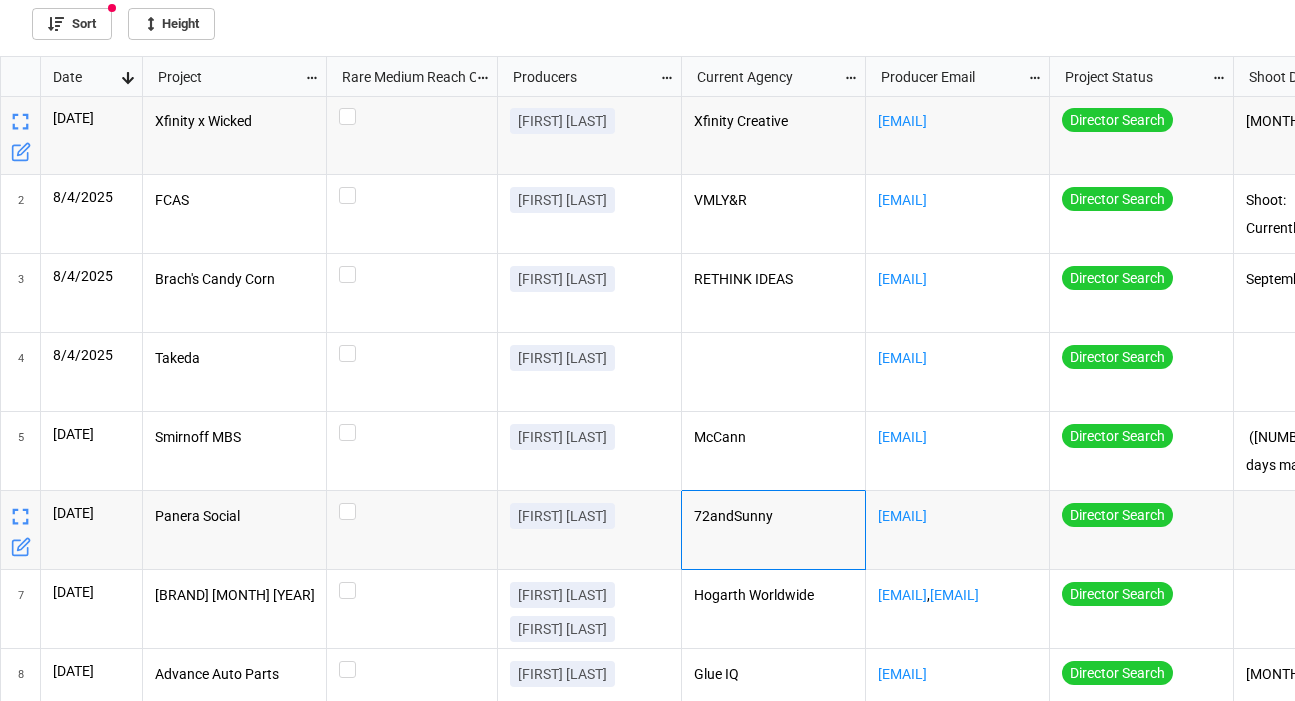 click on "Sort Height" at bounding box center (647, 20) 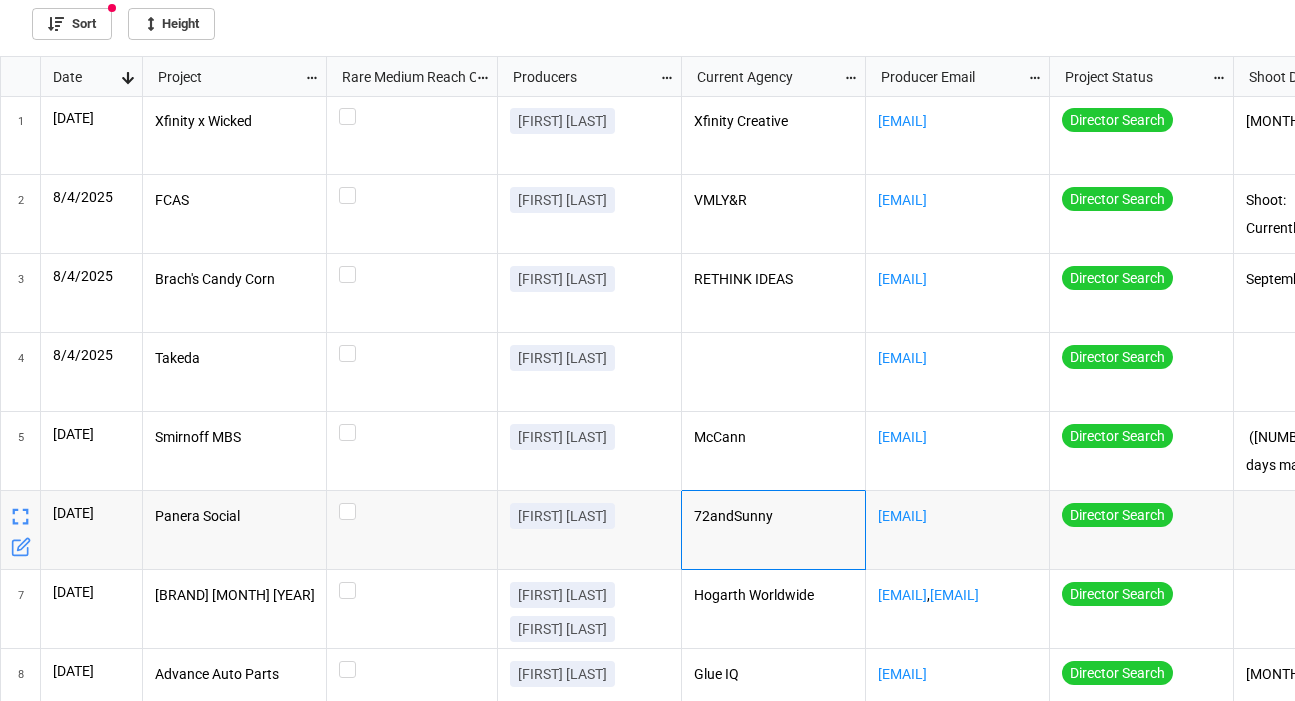 scroll, scrollTop: 37, scrollLeft: 0, axis: vertical 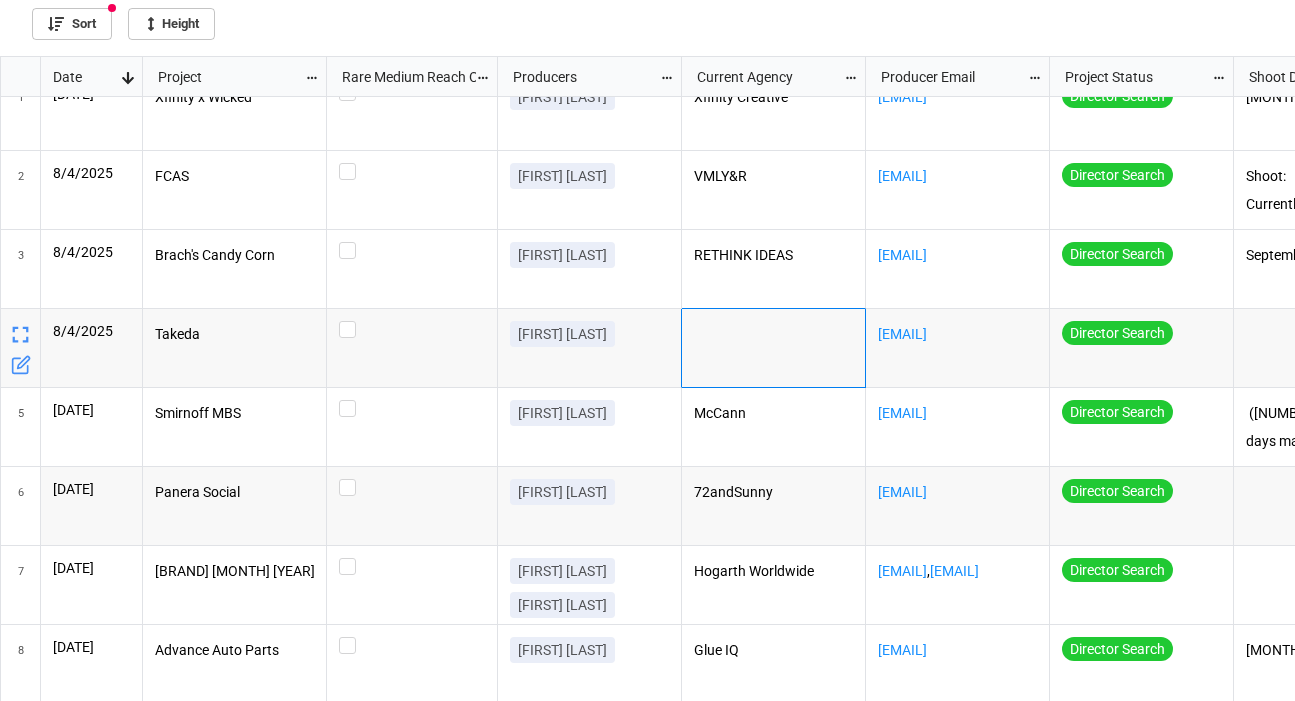 click at bounding box center [774, 348] 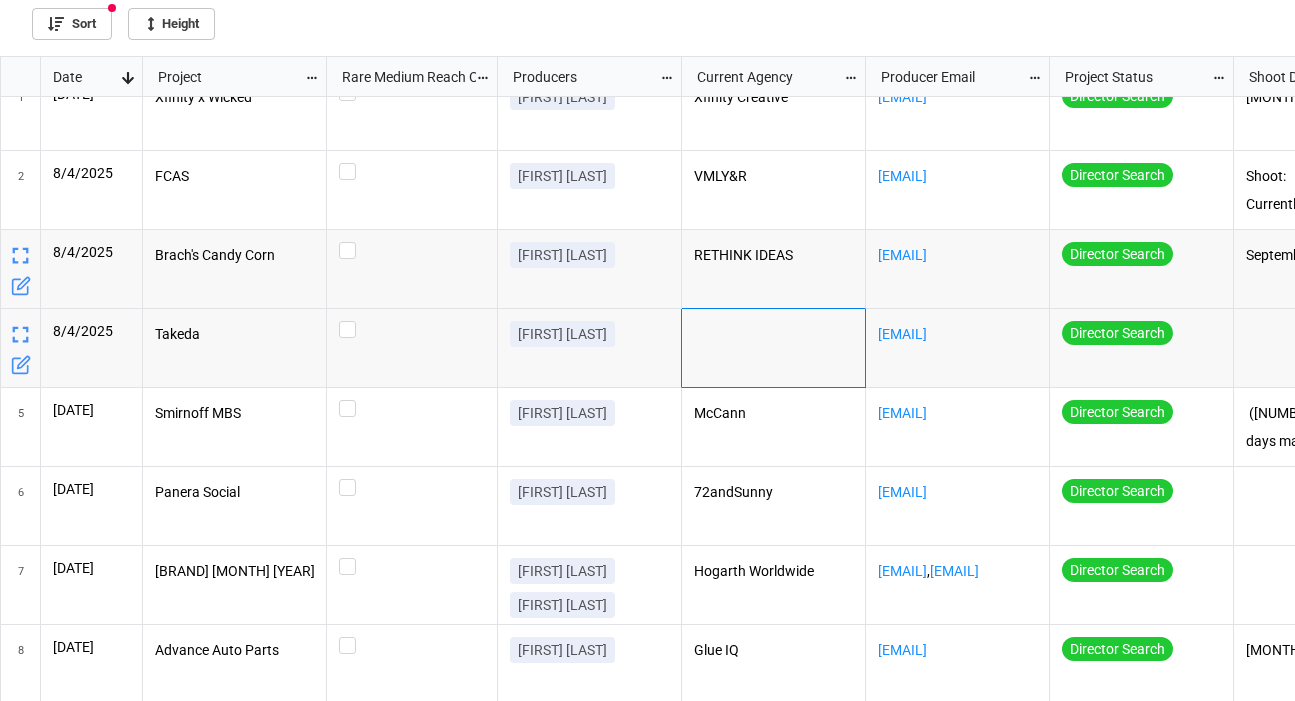 click on "RETHINK IDEAS" at bounding box center (774, 256) 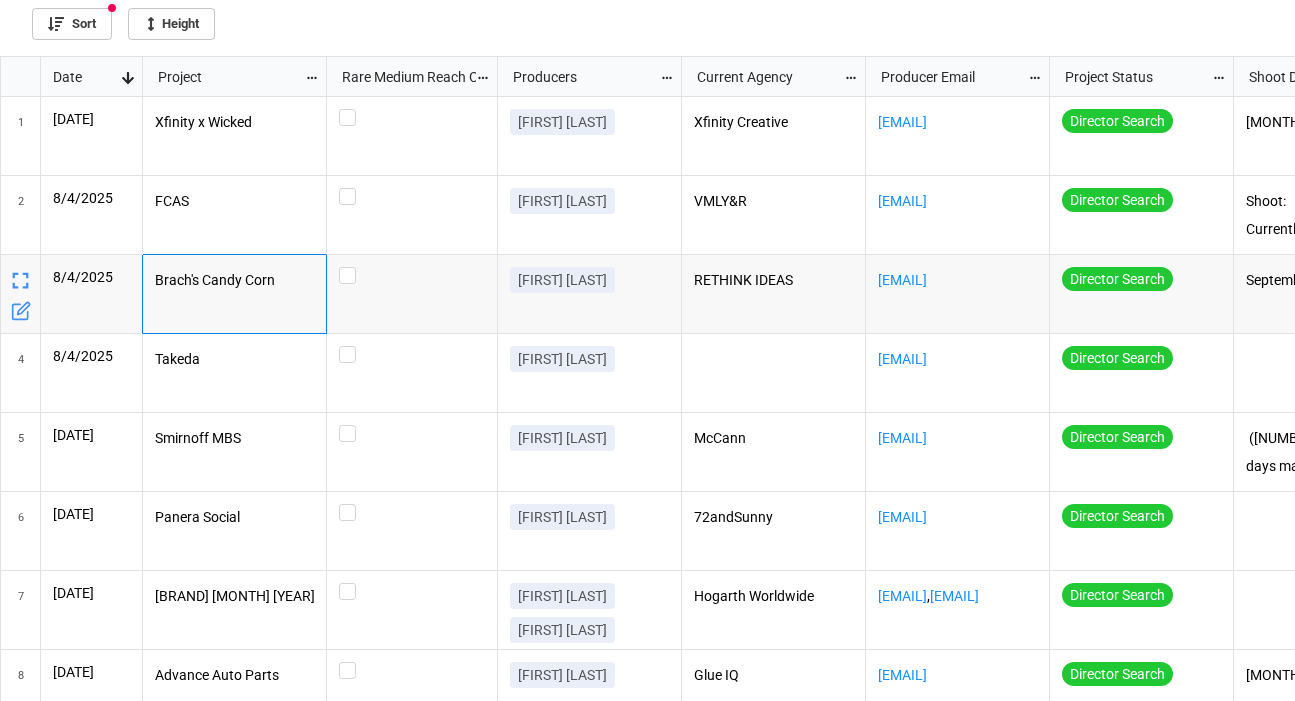 click on "Brach's Candy Corn" at bounding box center (235, 281) 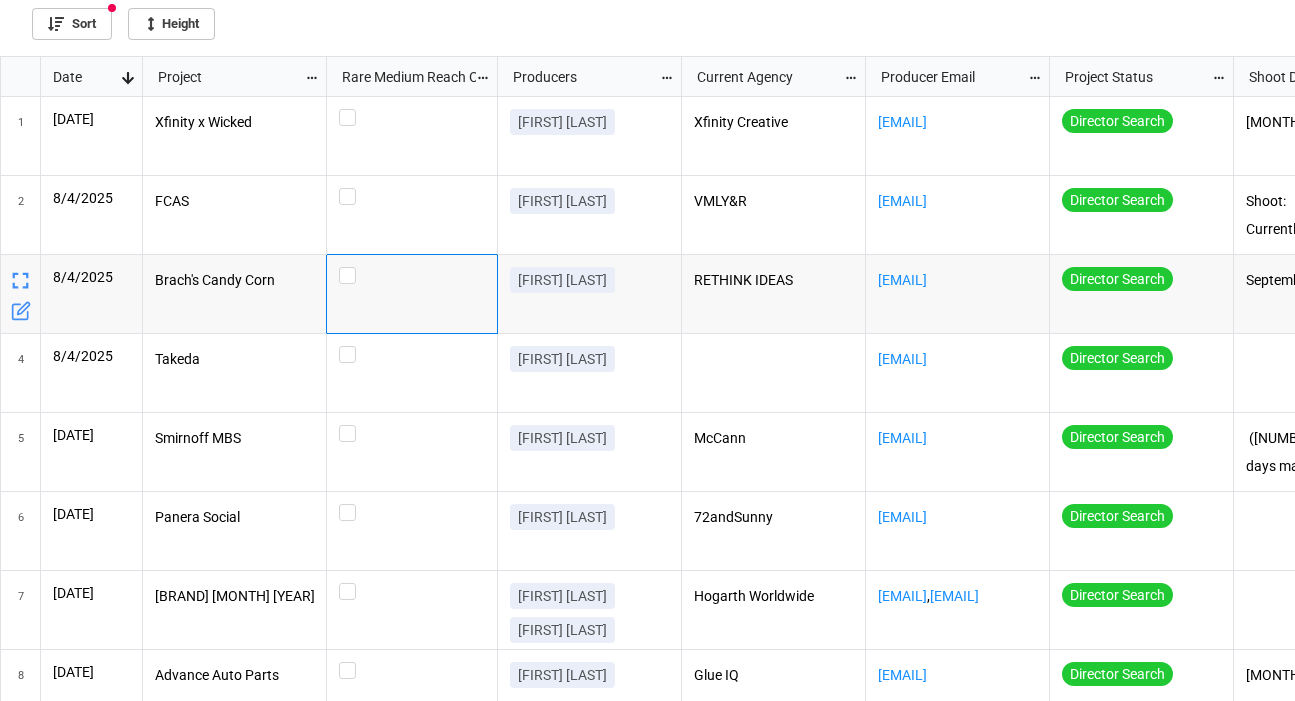 click on "Martin Risberg" at bounding box center (590, 294) 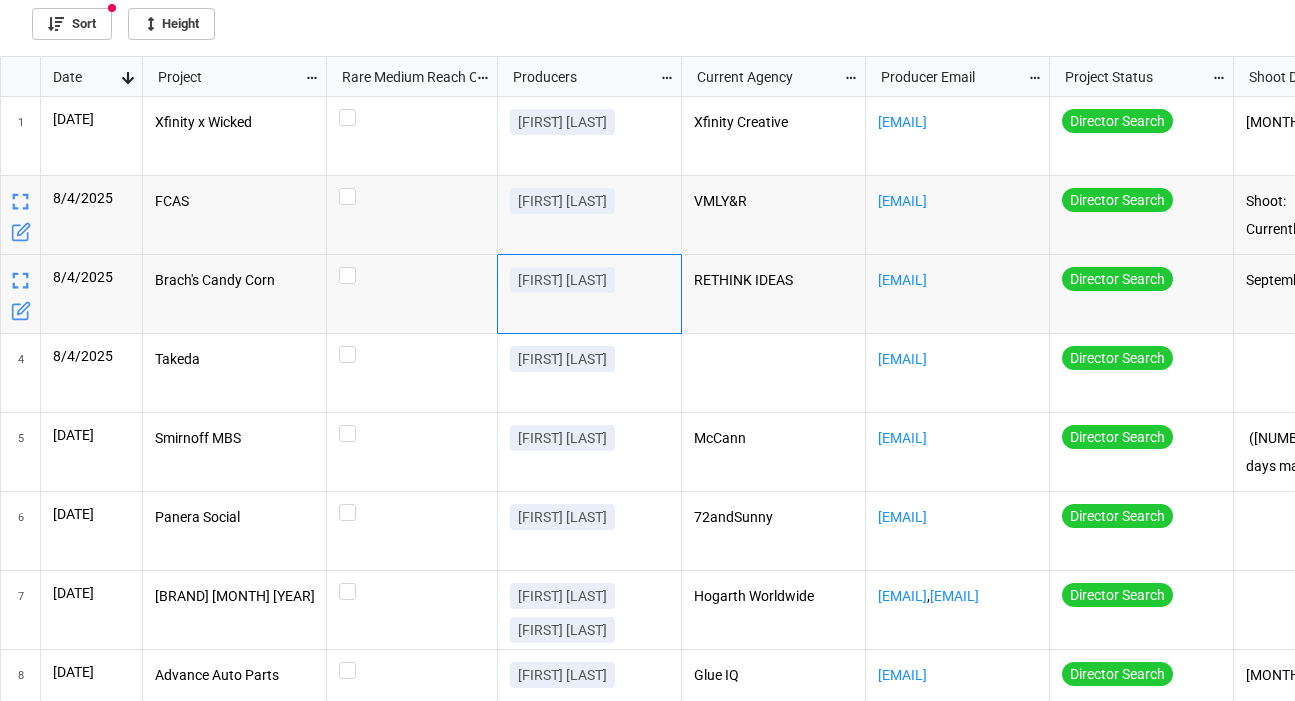 click on "VMLY&R" at bounding box center [774, 215] 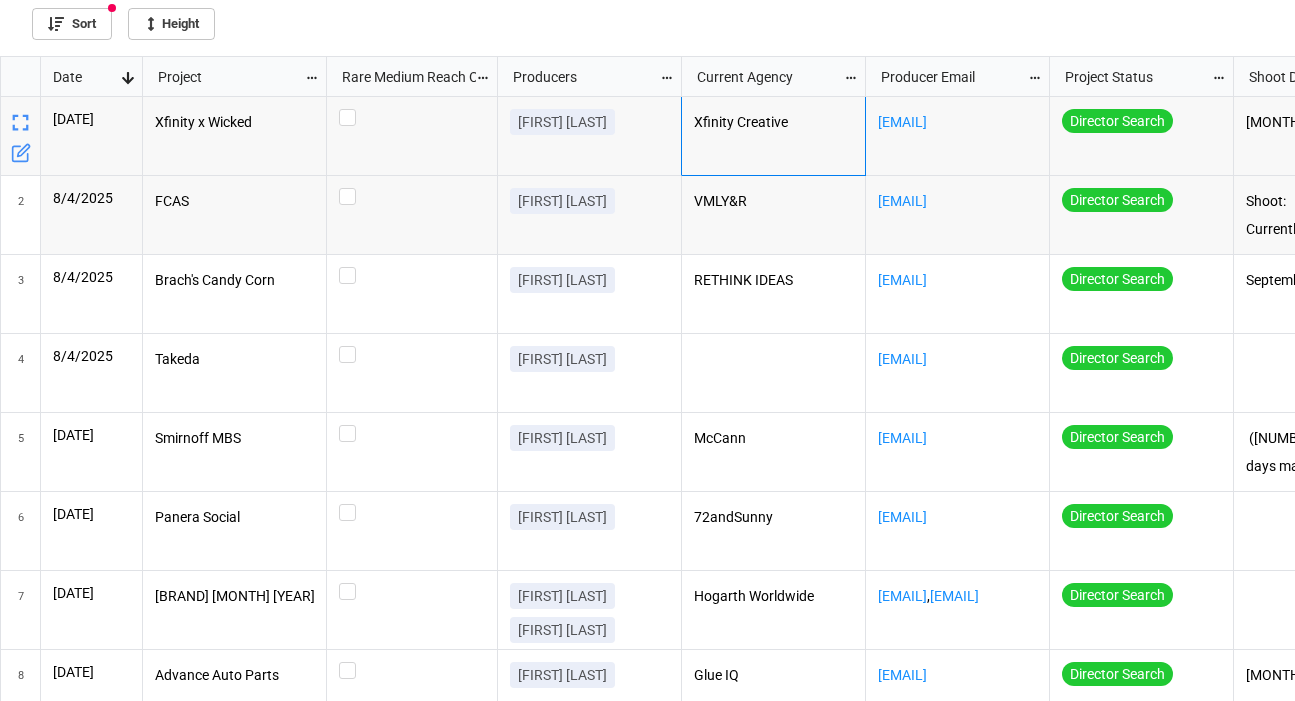 click on "Xfinity Creative" at bounding box center [774, 123] 